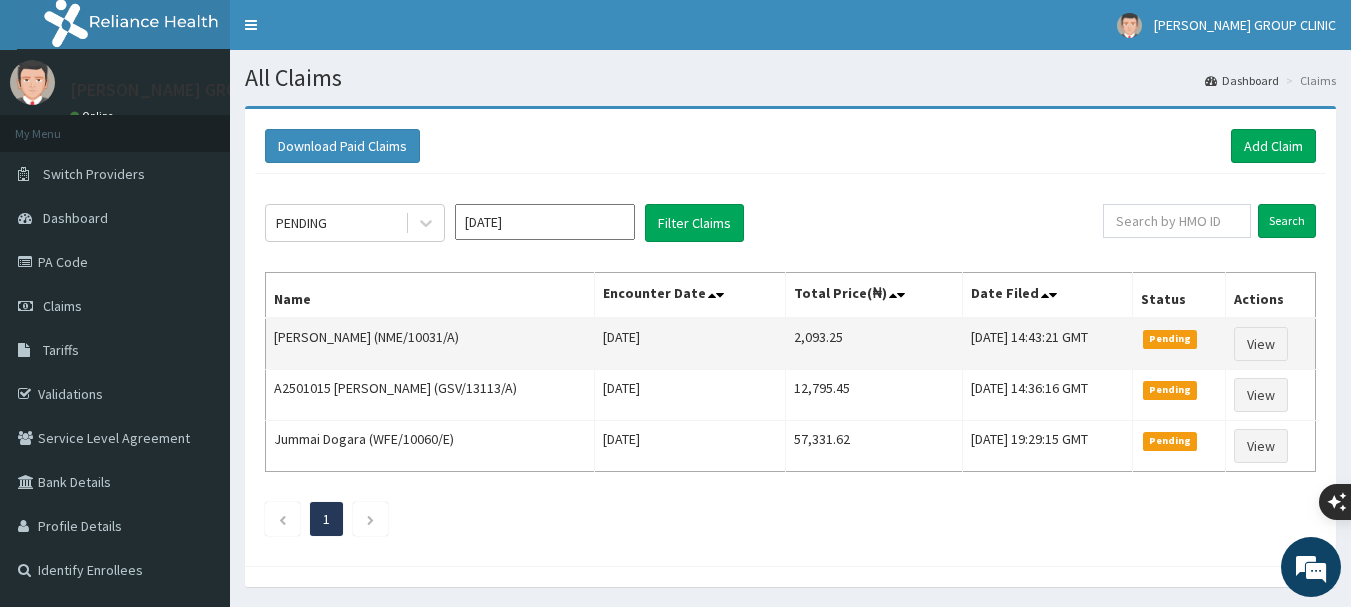 scroll, scrollTop: 0, scrollLeft: 0, axis: both 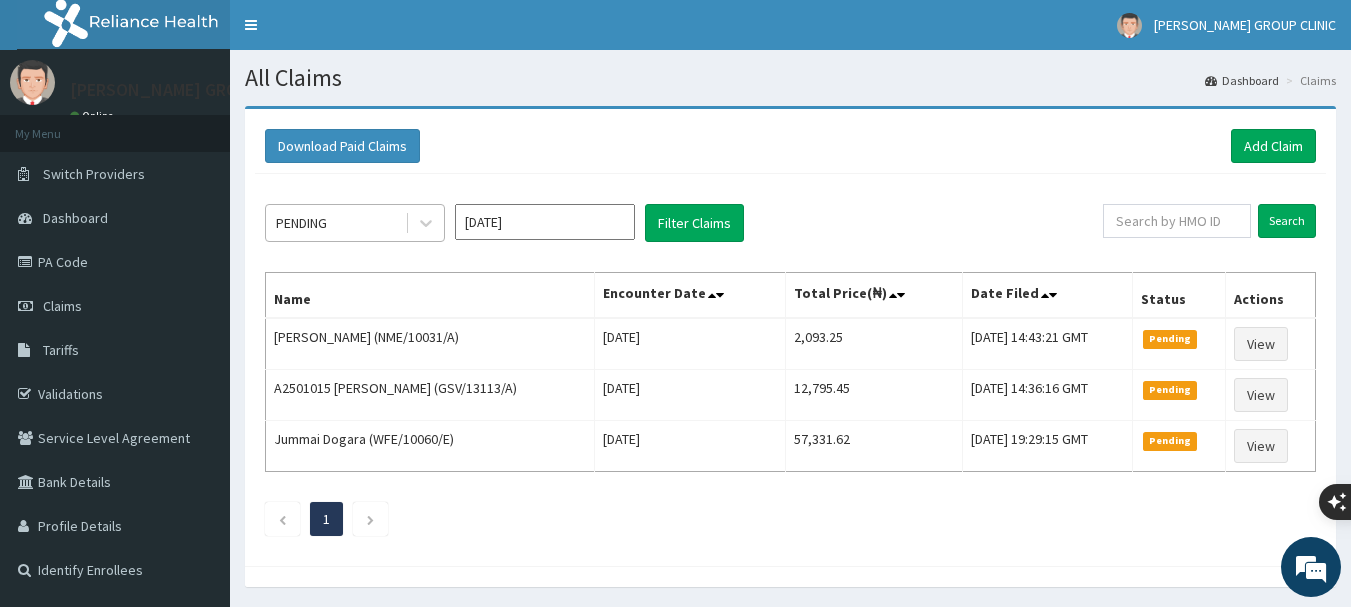 drag, startPoint x: 428, startPoint y: 218, endPoint x: 378, endPoint y: 222, distance: 50.159744 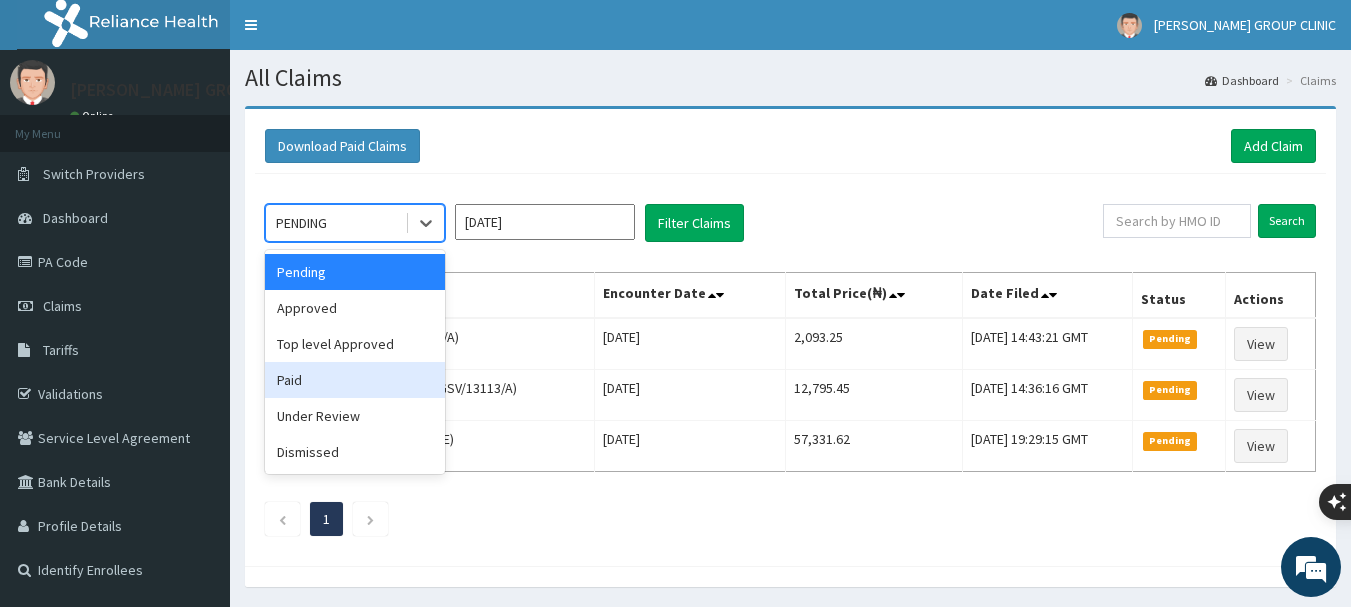 click on "Paid" at bounding box center (355, 380) 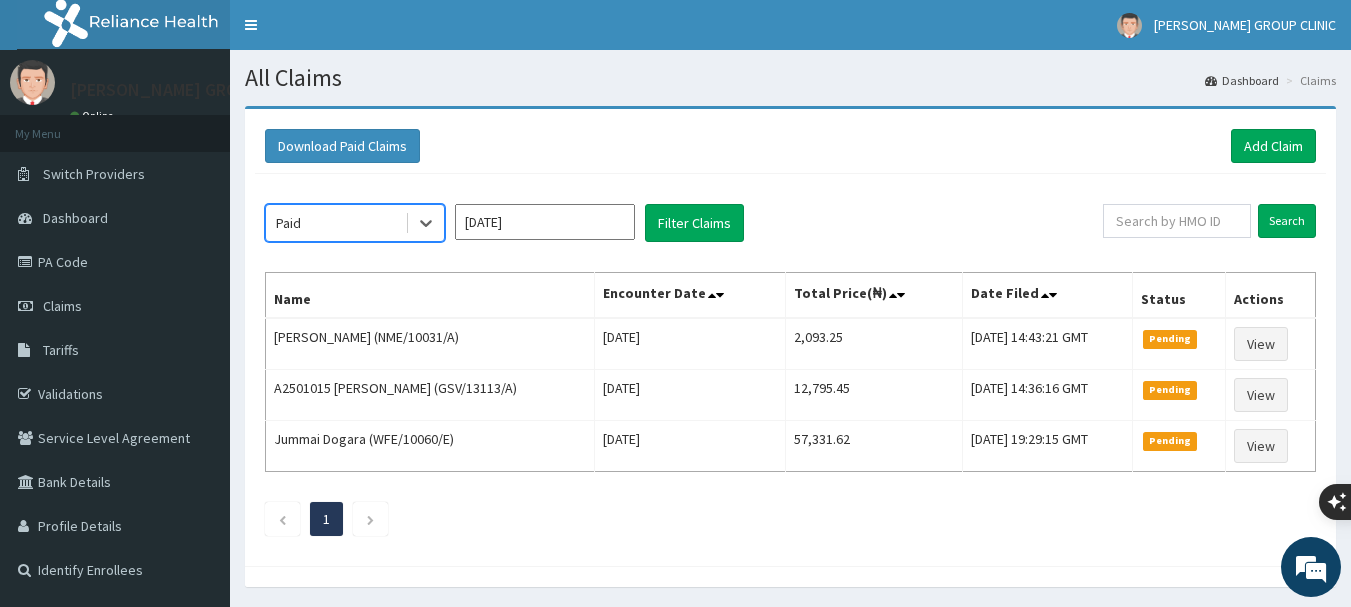click on "[DATE]" at bounding box center [545, 222] 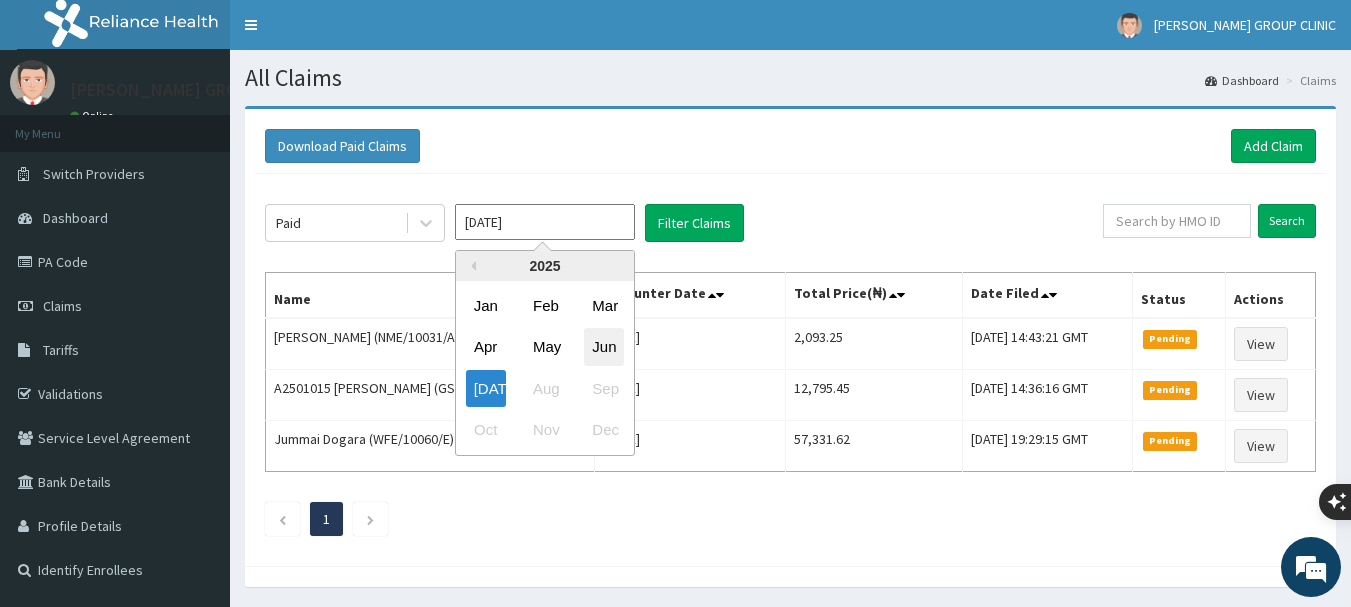 click on "Jun" at bounding box center (604, 347) 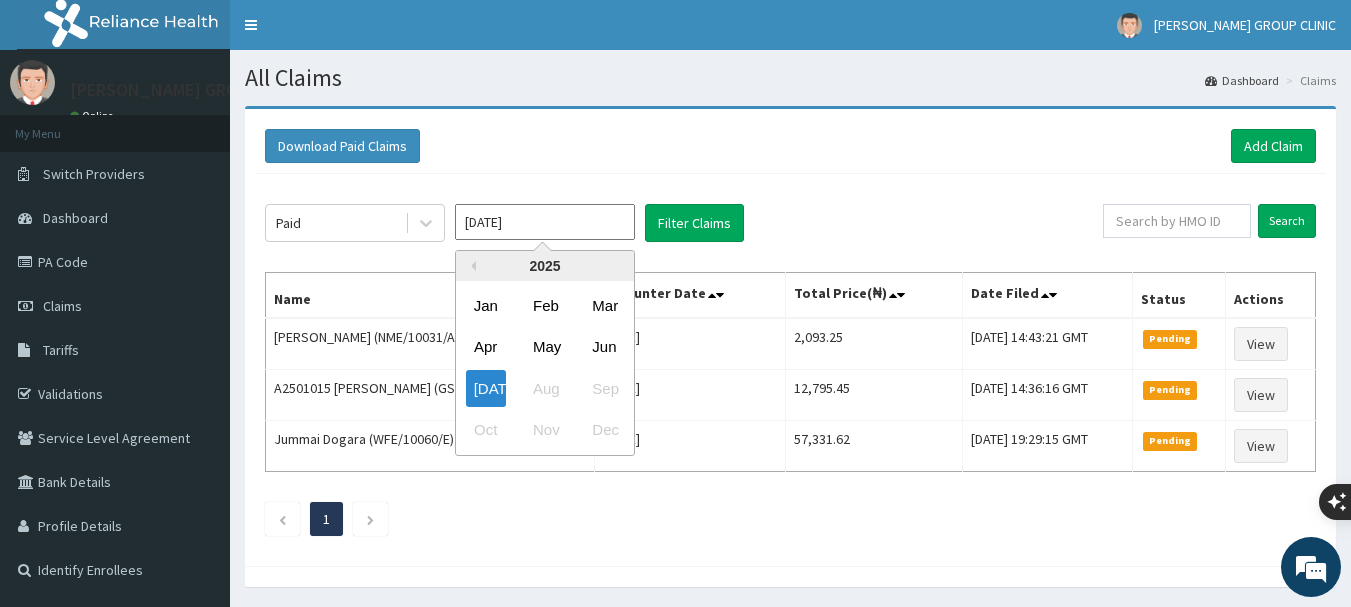 type on "[DATE]" 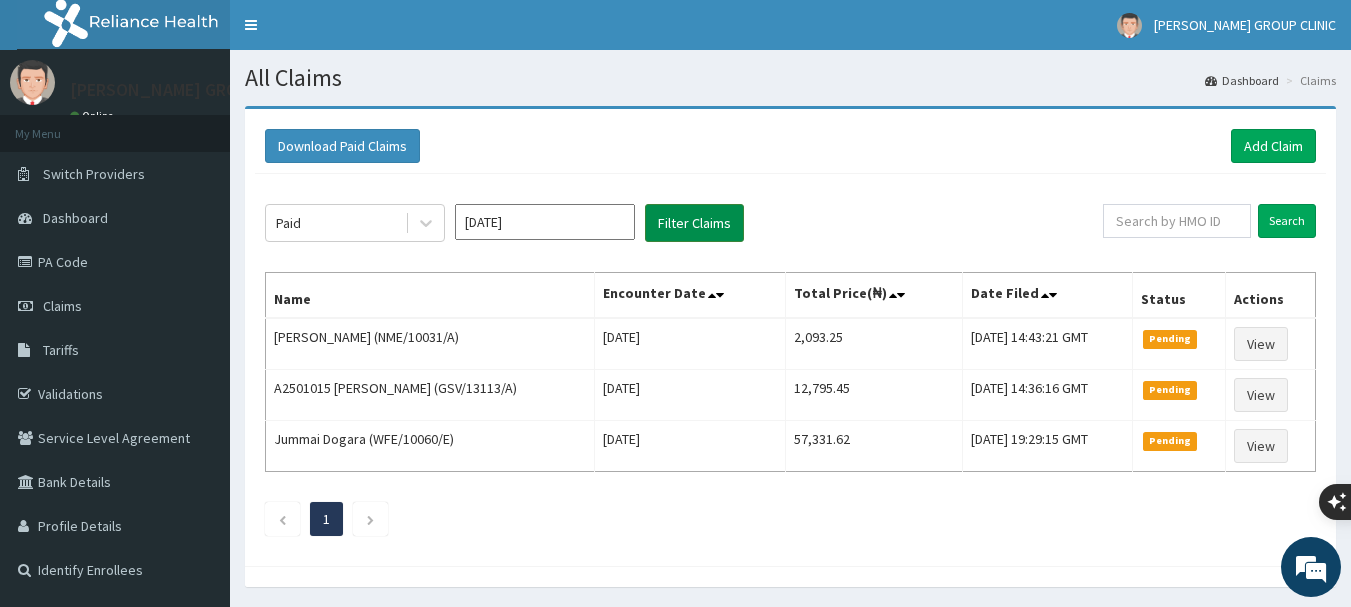 click on "Filter Claims" at bounding box center (694, 223) 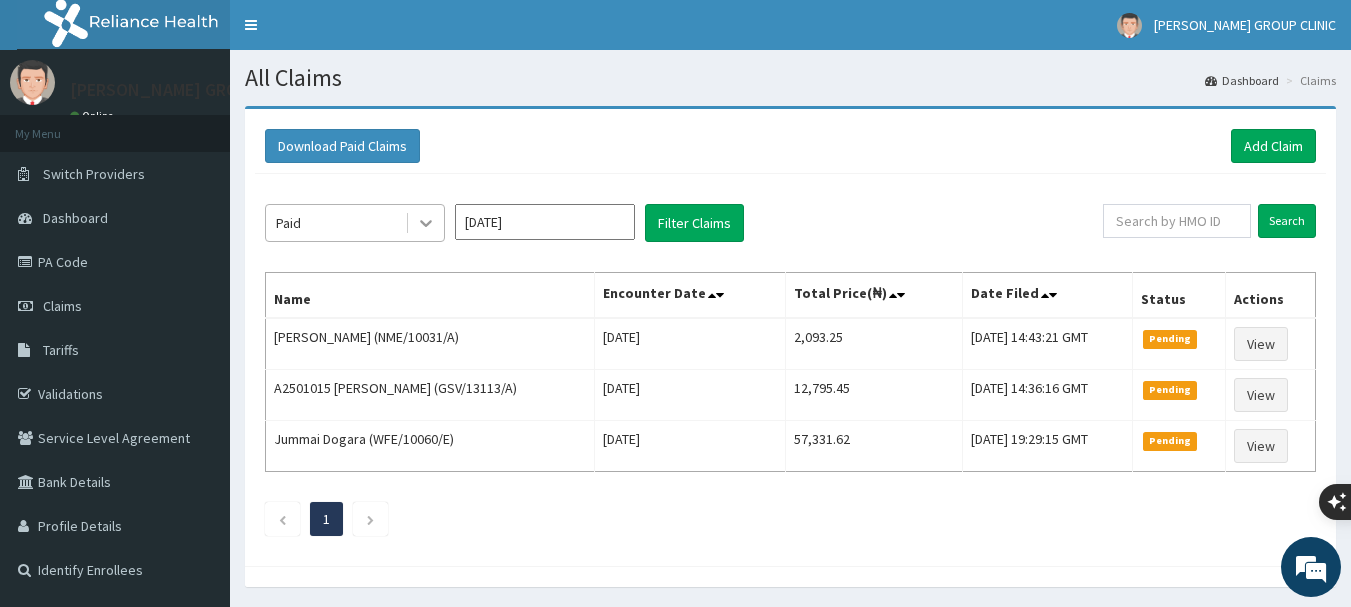 click 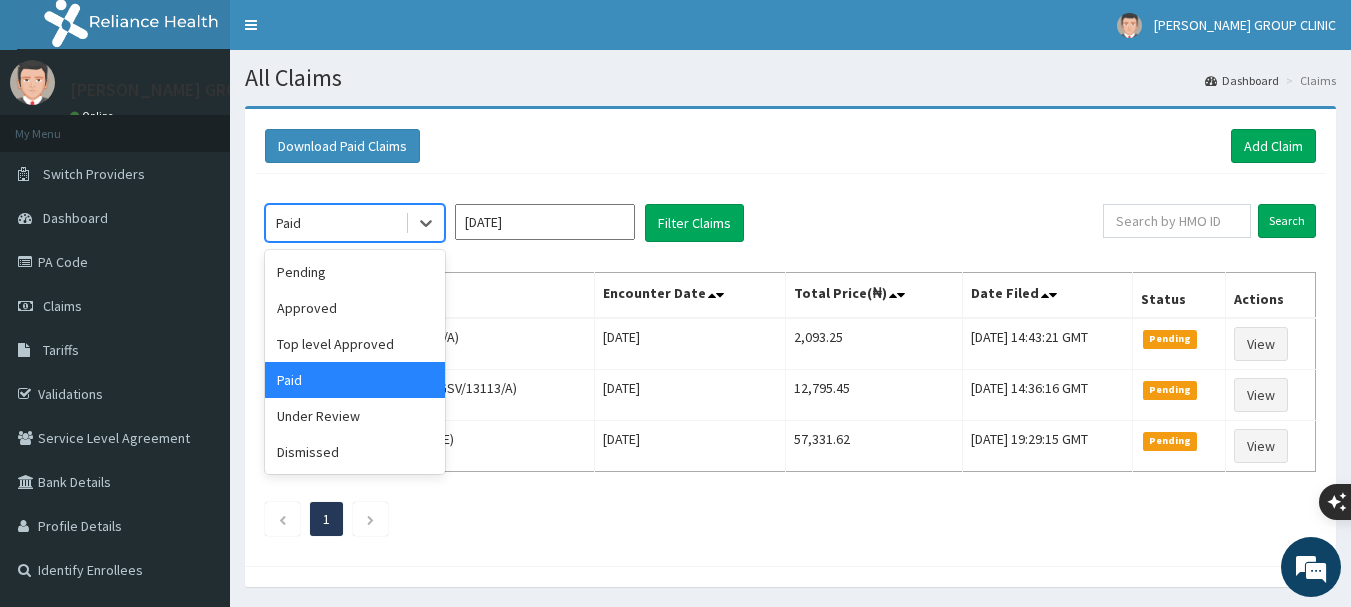 click on "Paid" at bounding box center [355, 380] 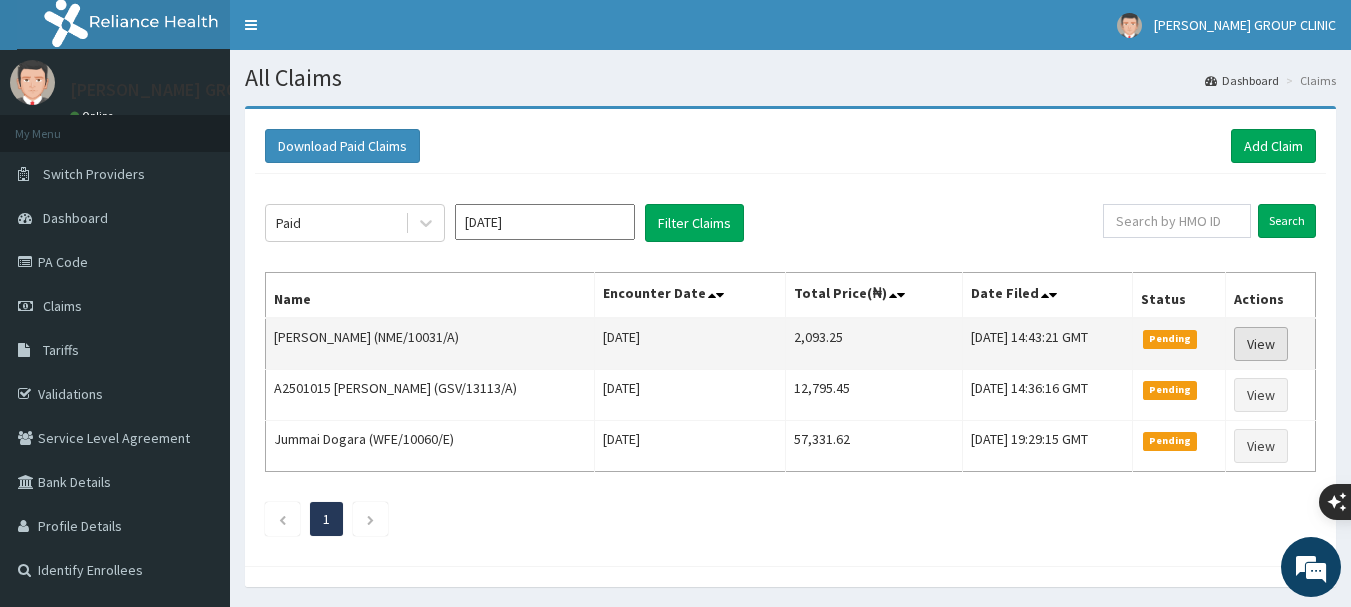 click on "View" at bounding box center [1261, 344] 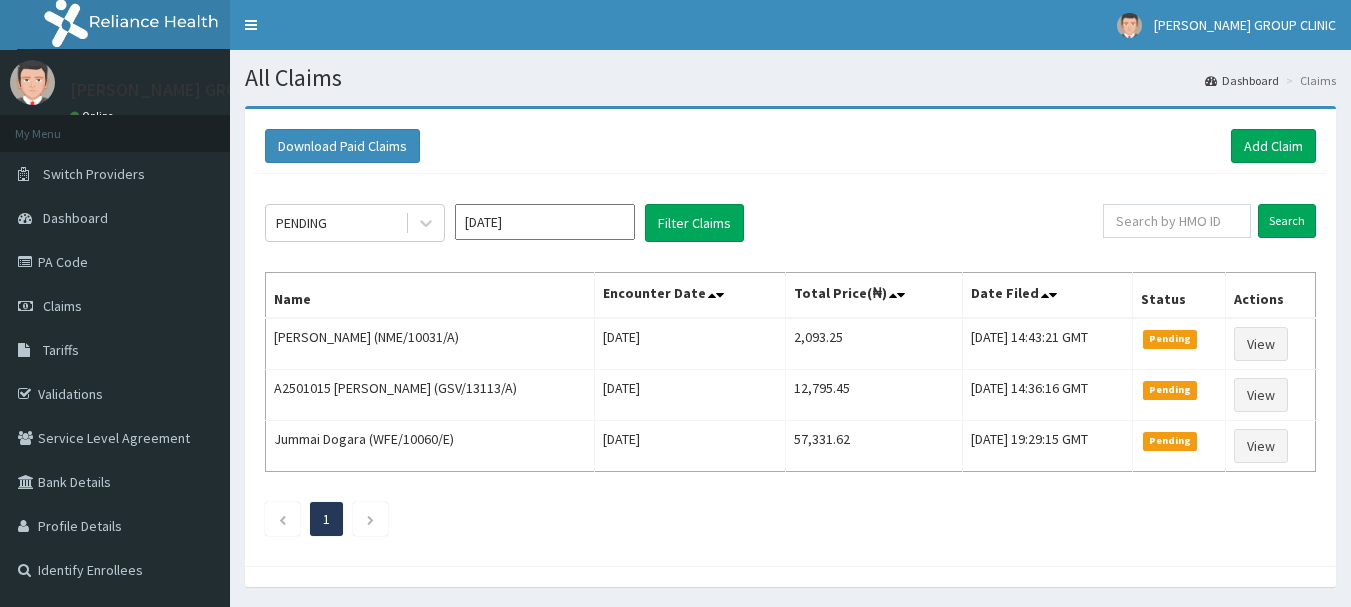 scroll, scrollTop: 0, scrollLeft: 0, axis: both 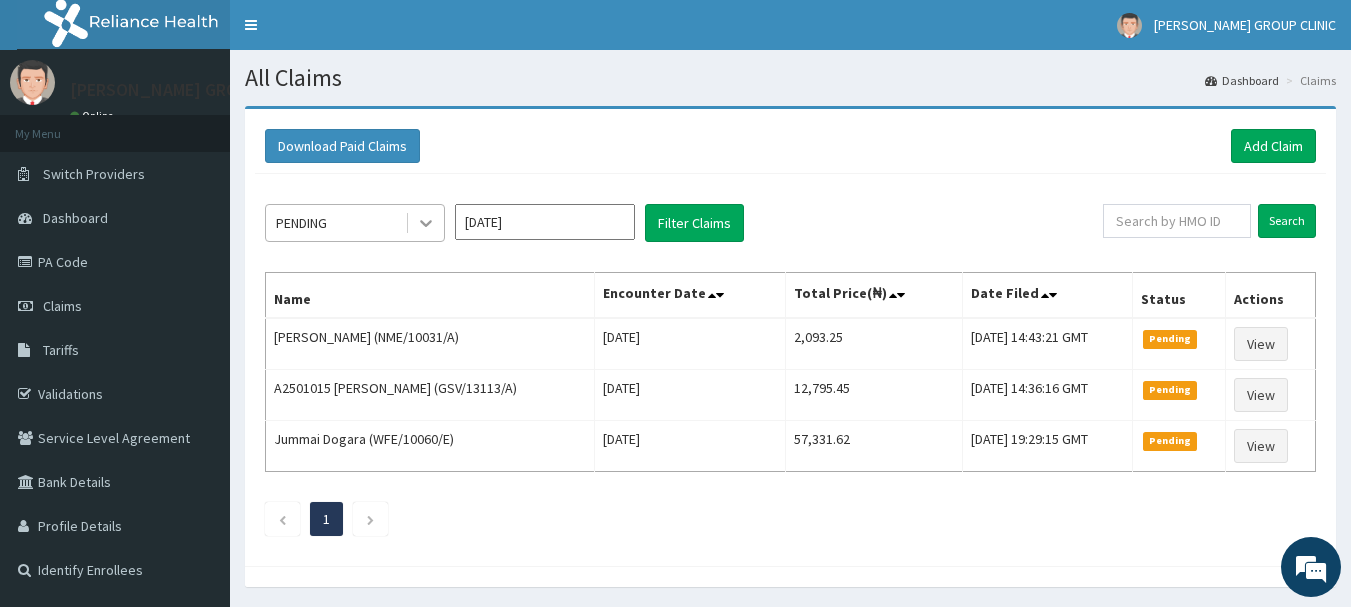 click 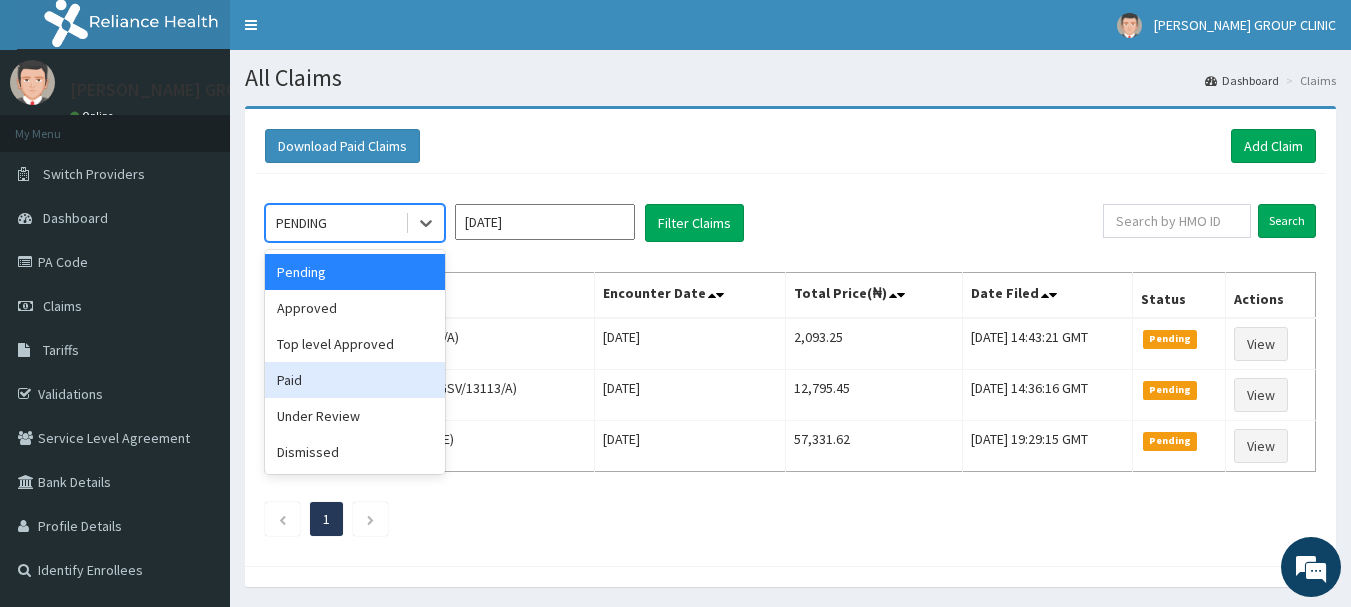 click on "Paid" at bounding box center (355, 380) 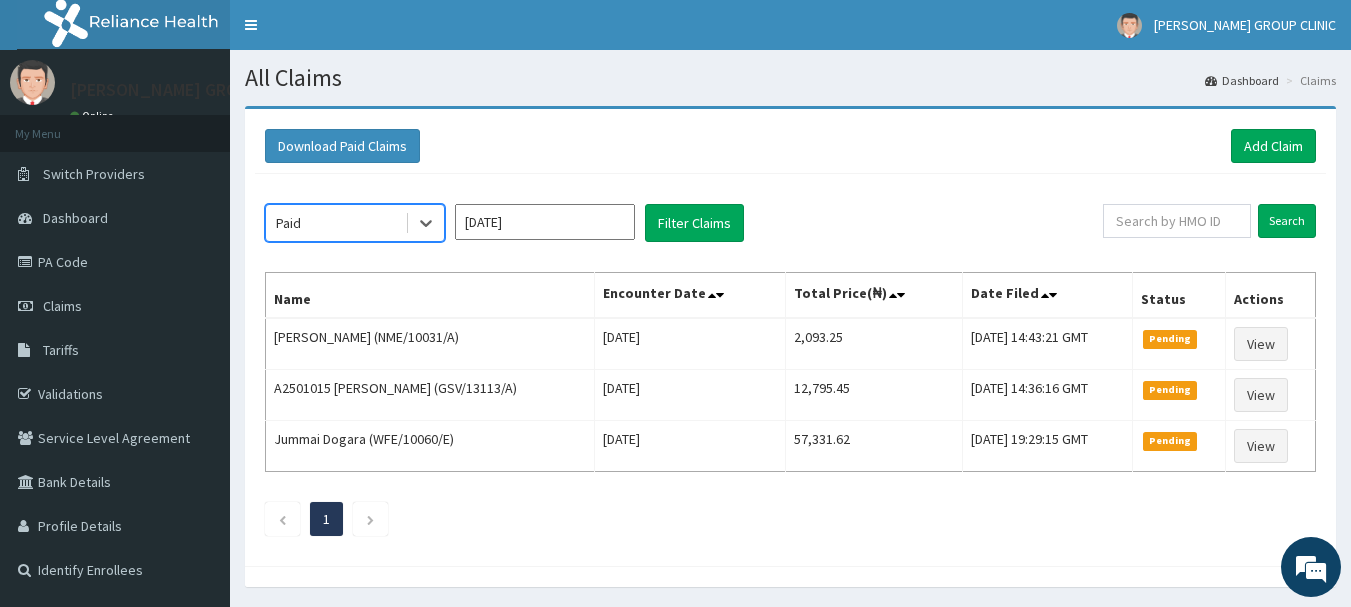 click on "Jul 2025" at bounding box center (545, 222) 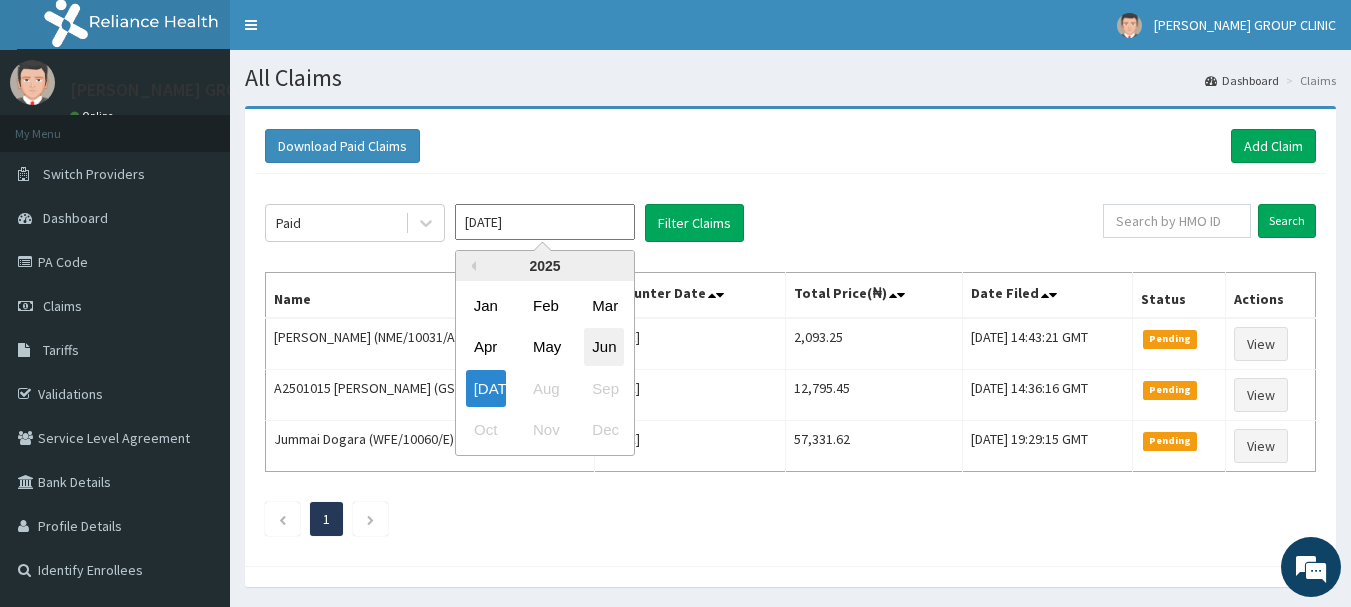 click on "Jun" at bounding box center [604, 347] 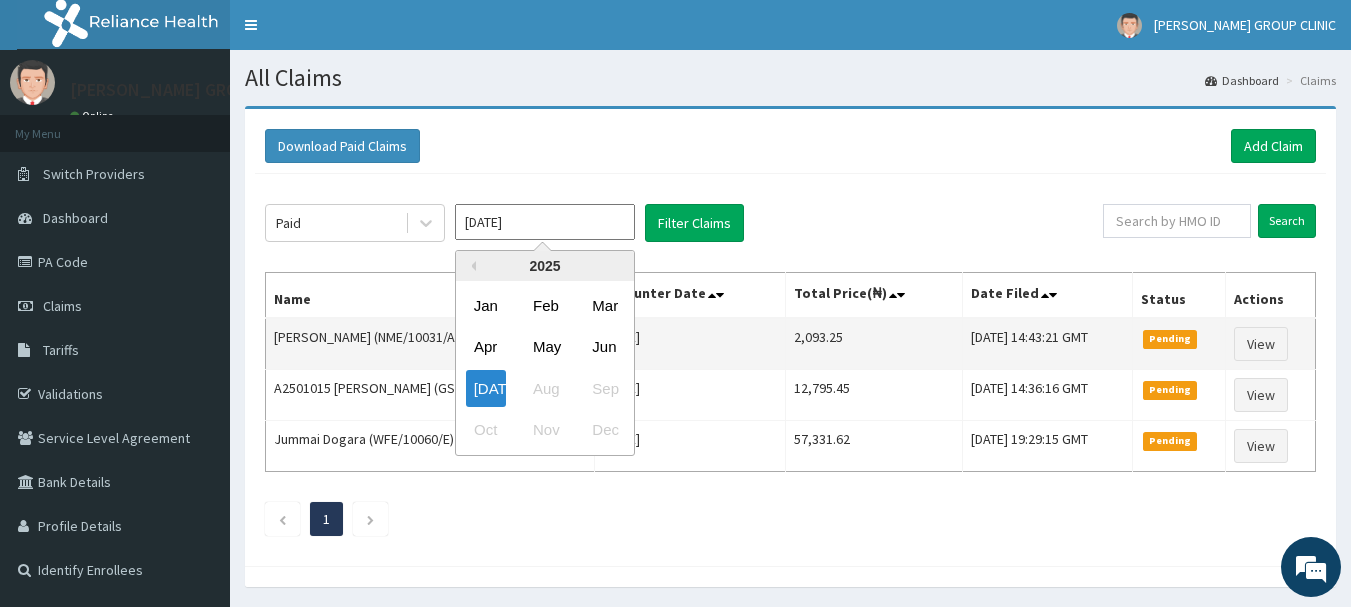 type on "Jun 2025" 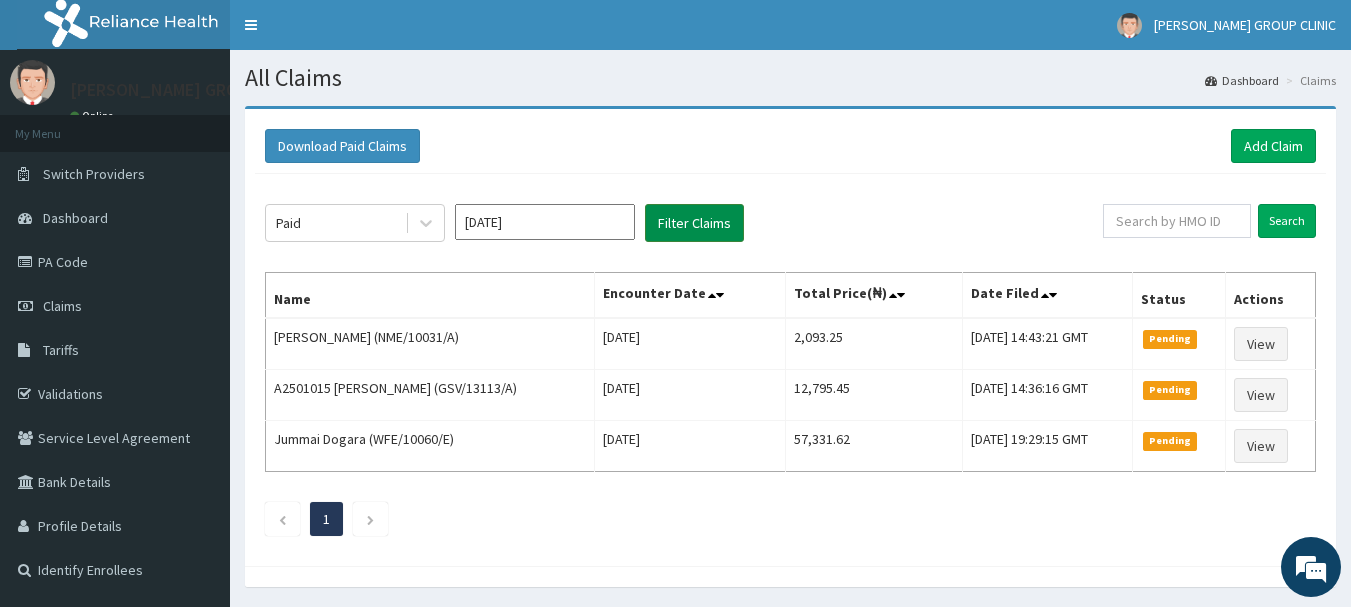 click on "Filter Claims" at bounding box center [694, 223] 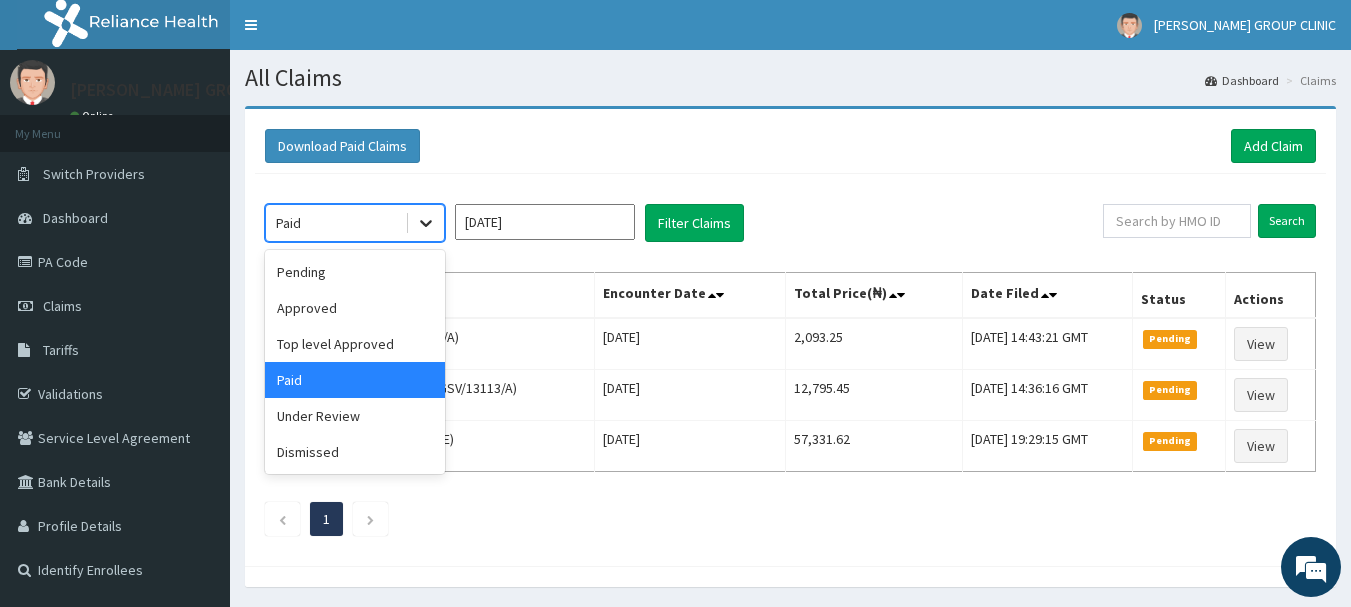 click 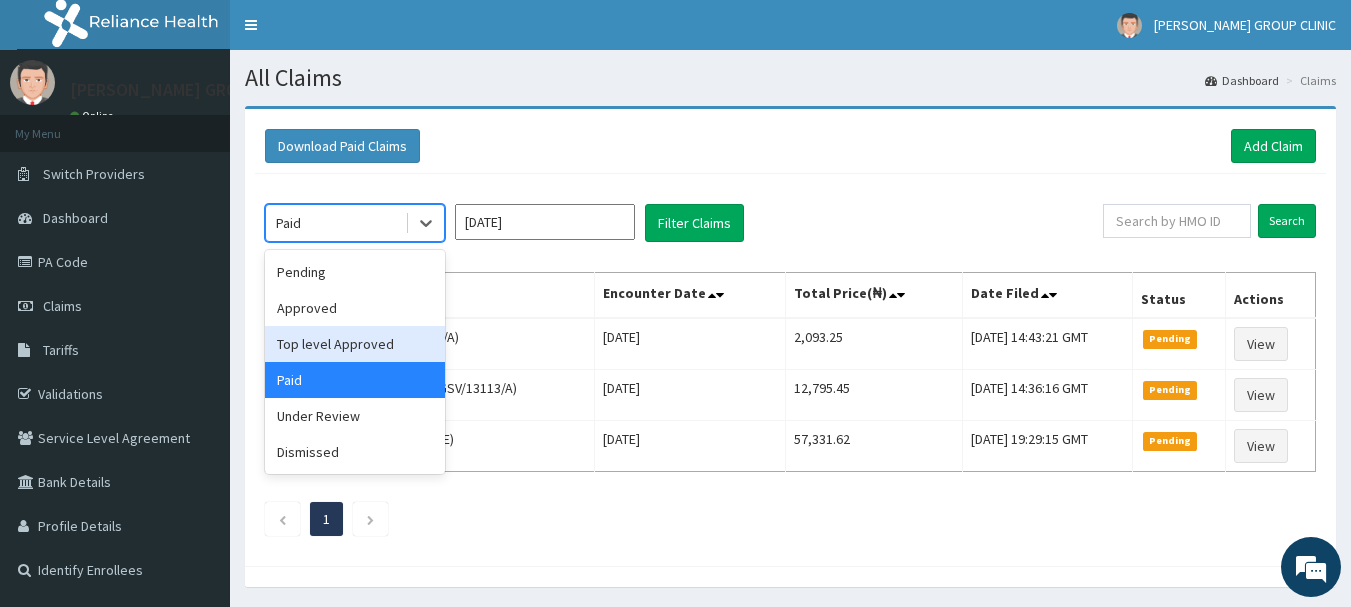 scroll, scrollTop: 0, scrollLeft: 0, axis: both 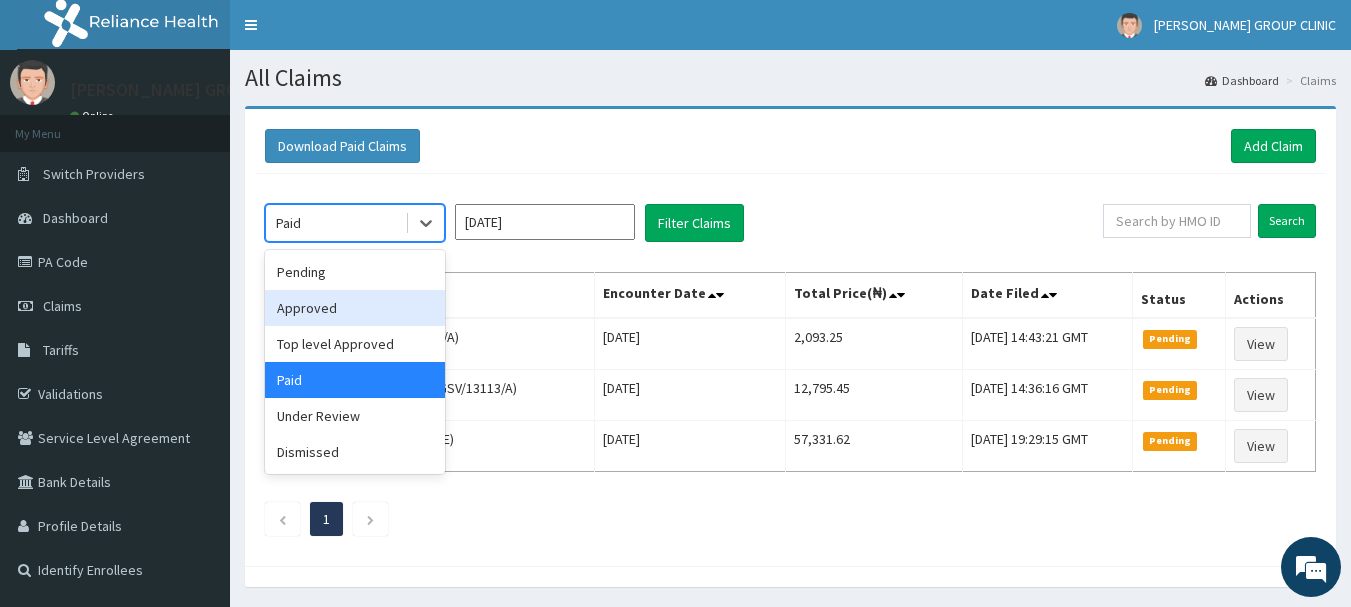 click on "Approved" at bounding box center (355, 308) 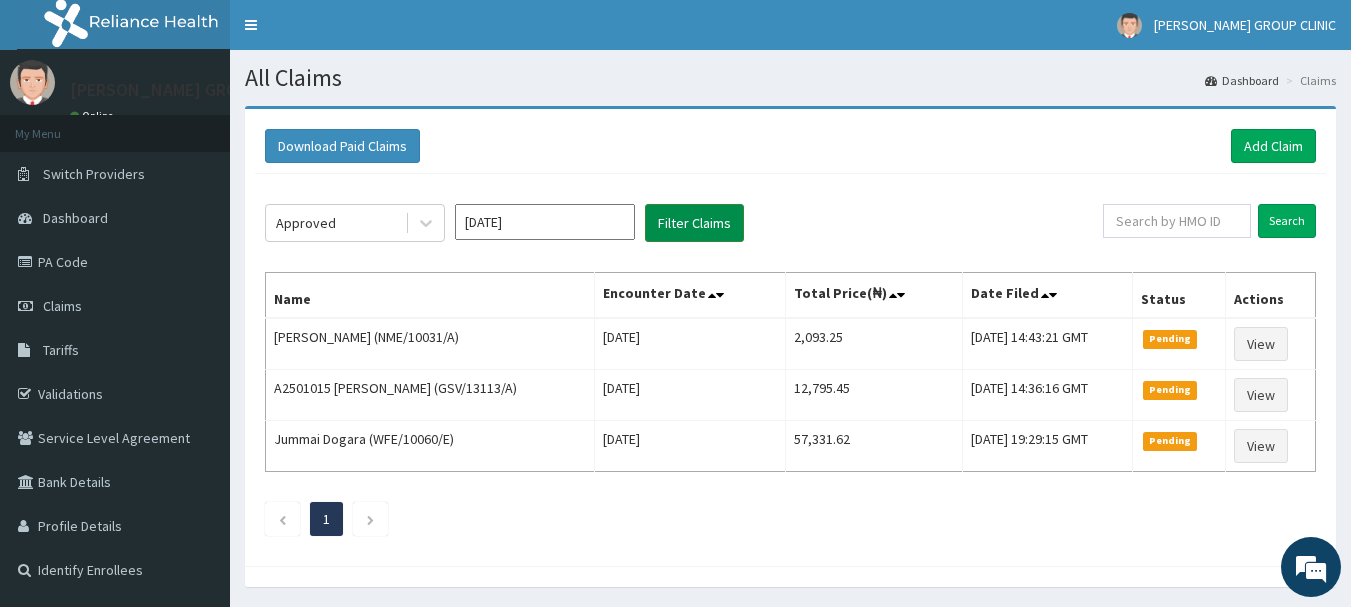 click on "Filter Claims" at bounding box center [694, 223] 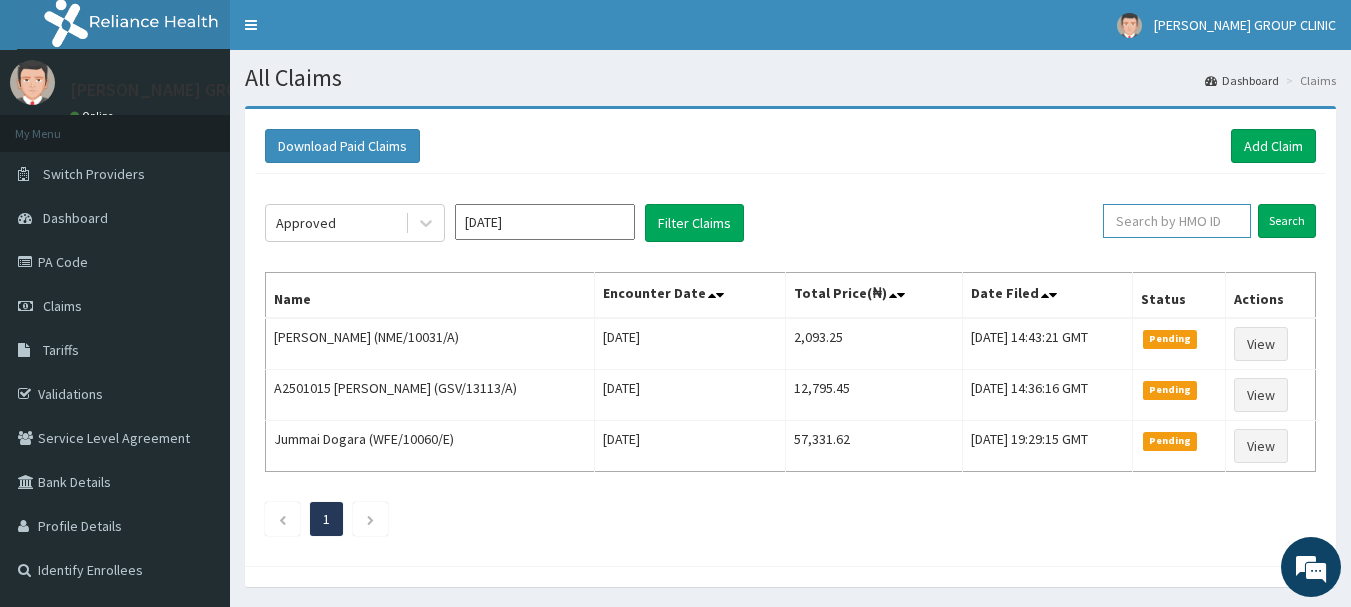 click at bounding box center [1177, 221] 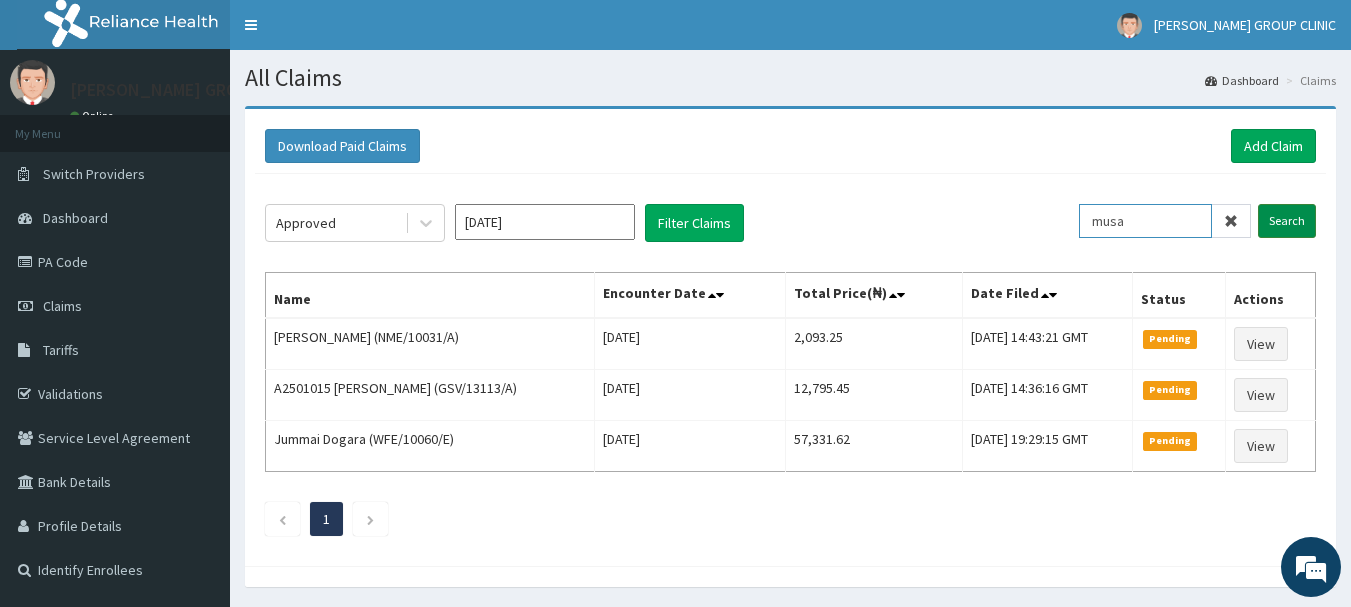 type on "musa" 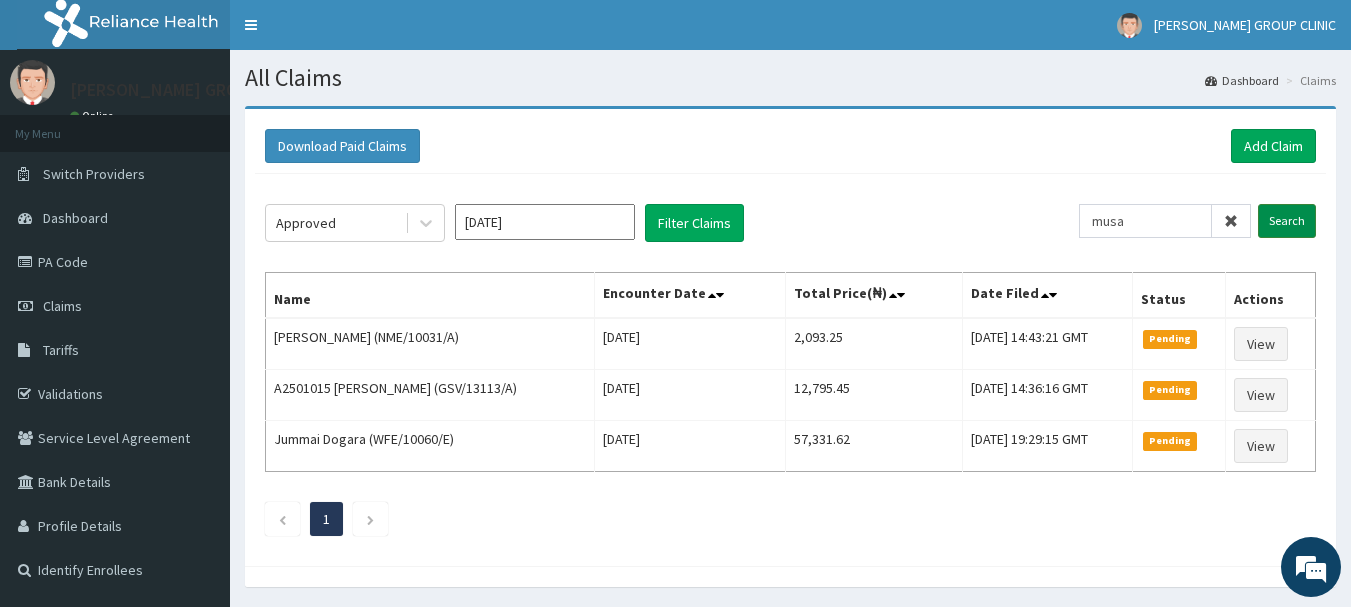 click on "Search" at bounding box center (1287, 221) 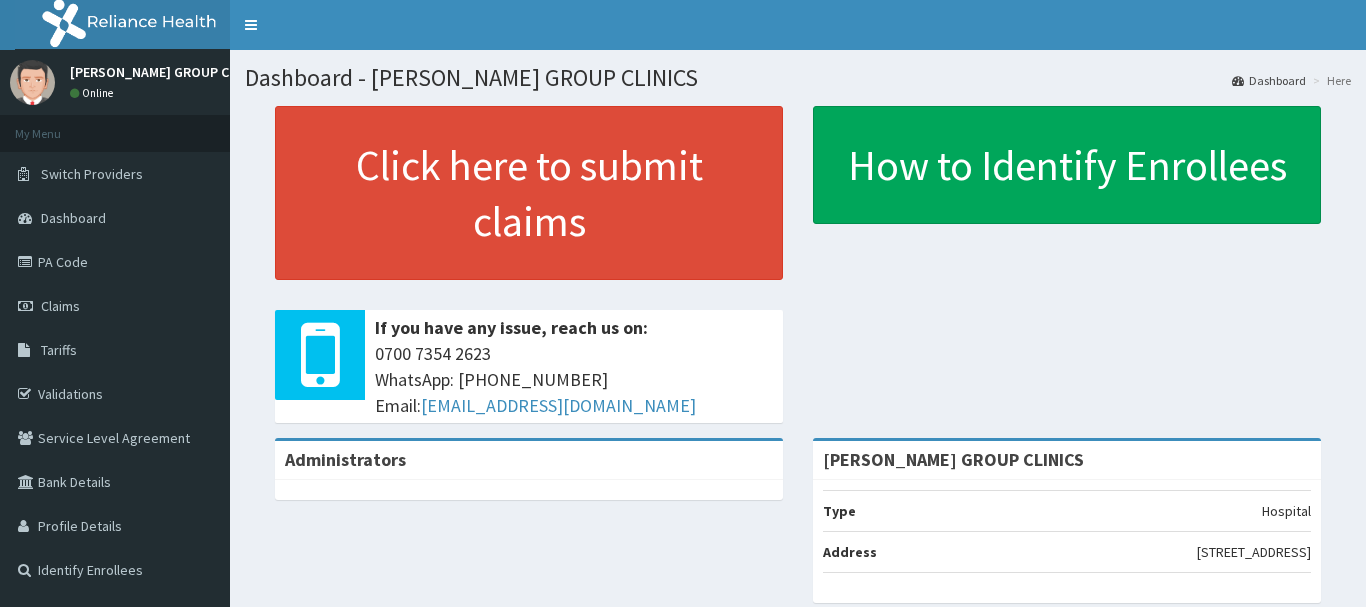 scroll, scrollTop: 0, scrollLeft: 0, axis: both 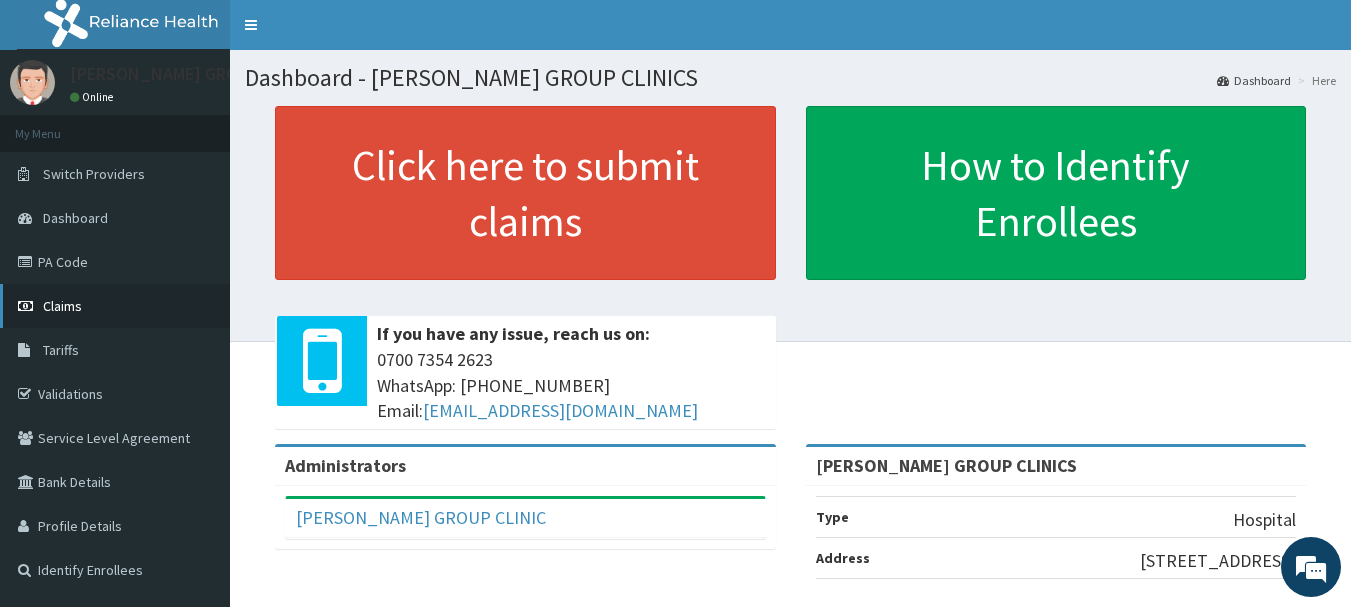 click on "Claims" at bounding box center (115, 306) 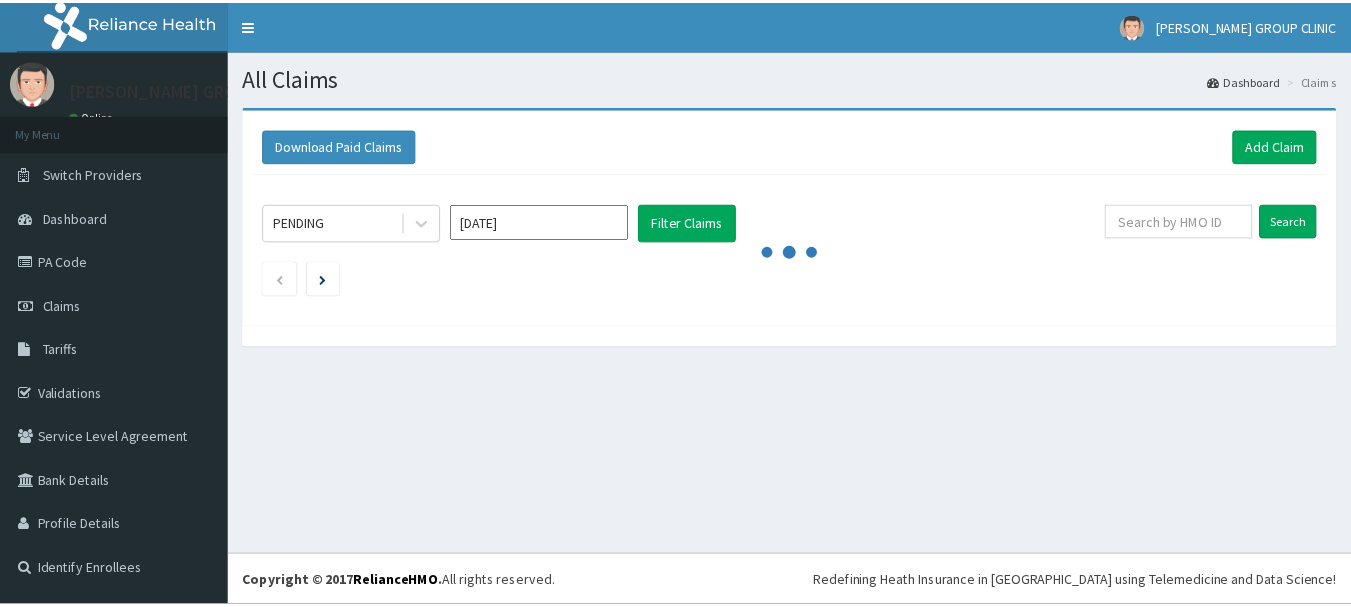 scroll, scrollTop: 0, scrollLeft: 0, axis: both 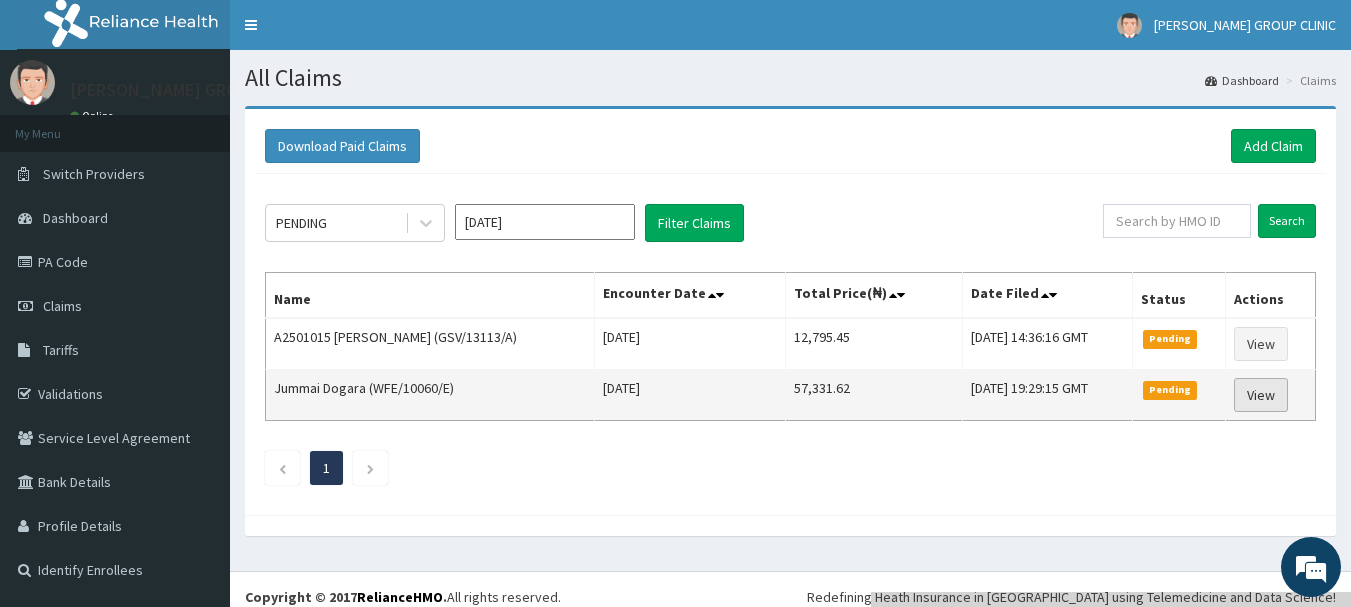click on "View" at bounding box center [1261, 395] 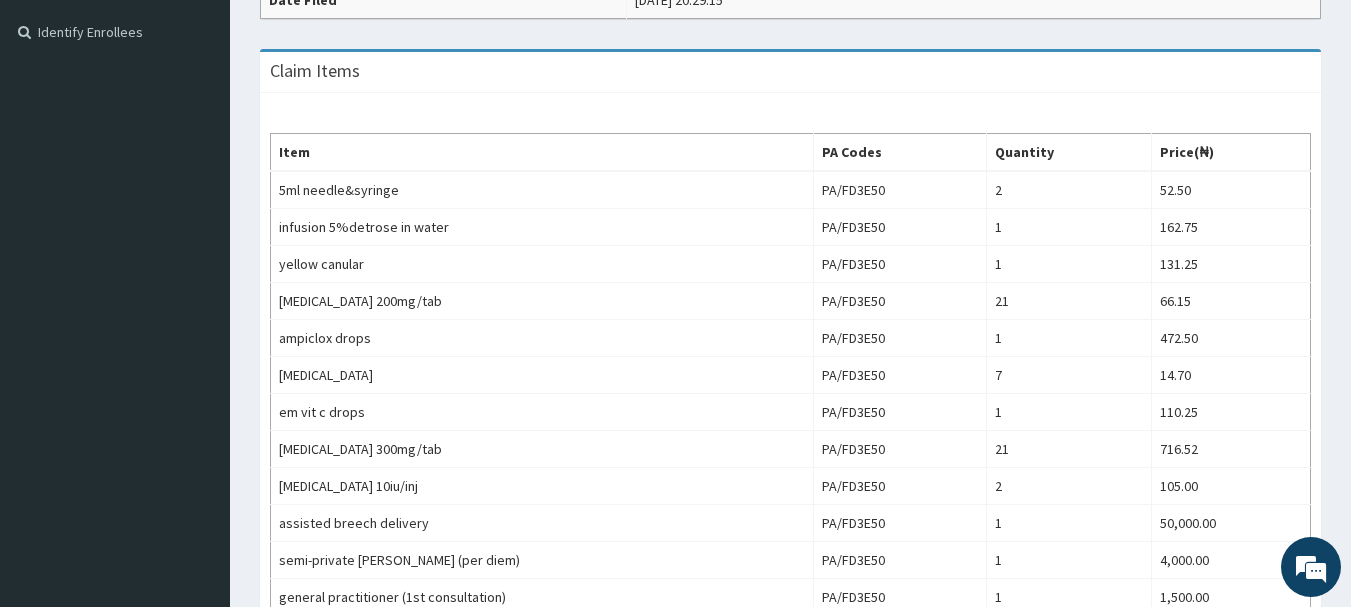 scroll, scrollTop: 946, scrollLeft: 0, axis: vertical 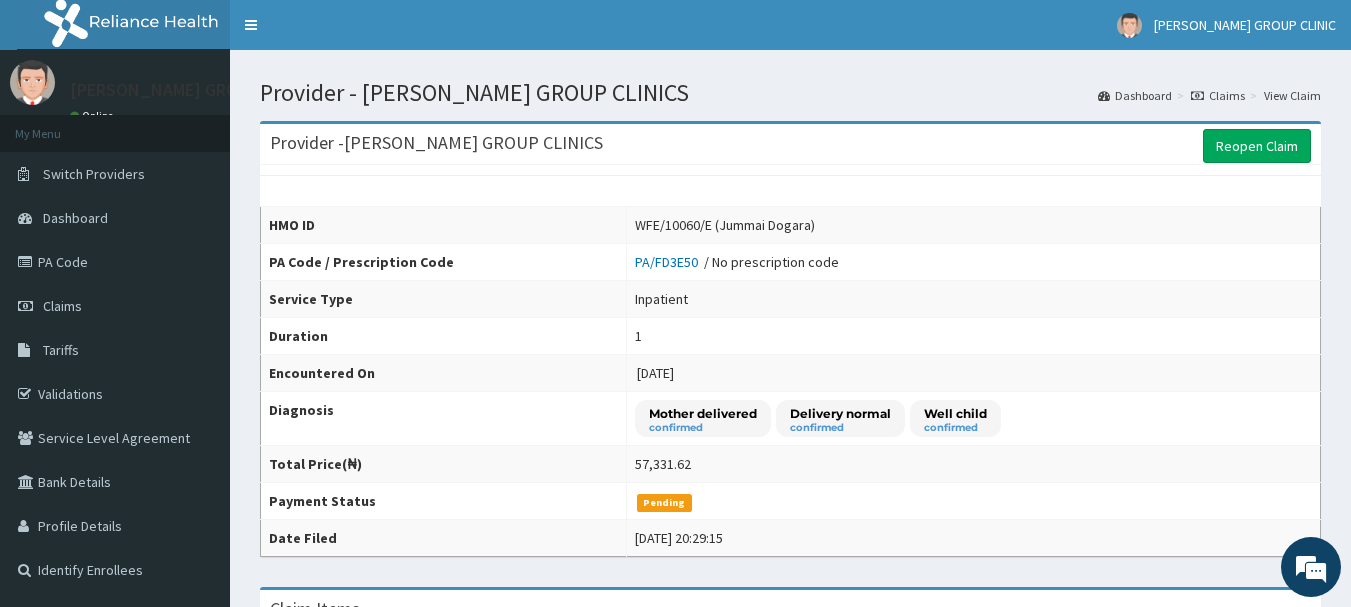 click on "Claims" at bounding box center (1218, 95) 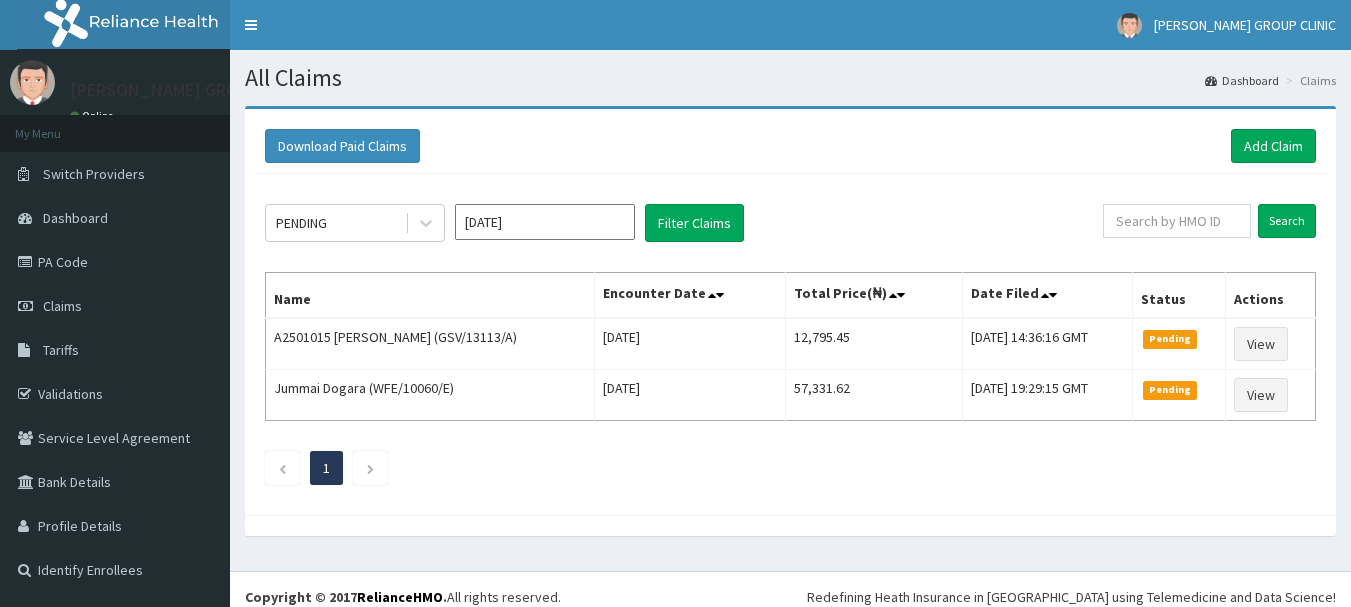 click 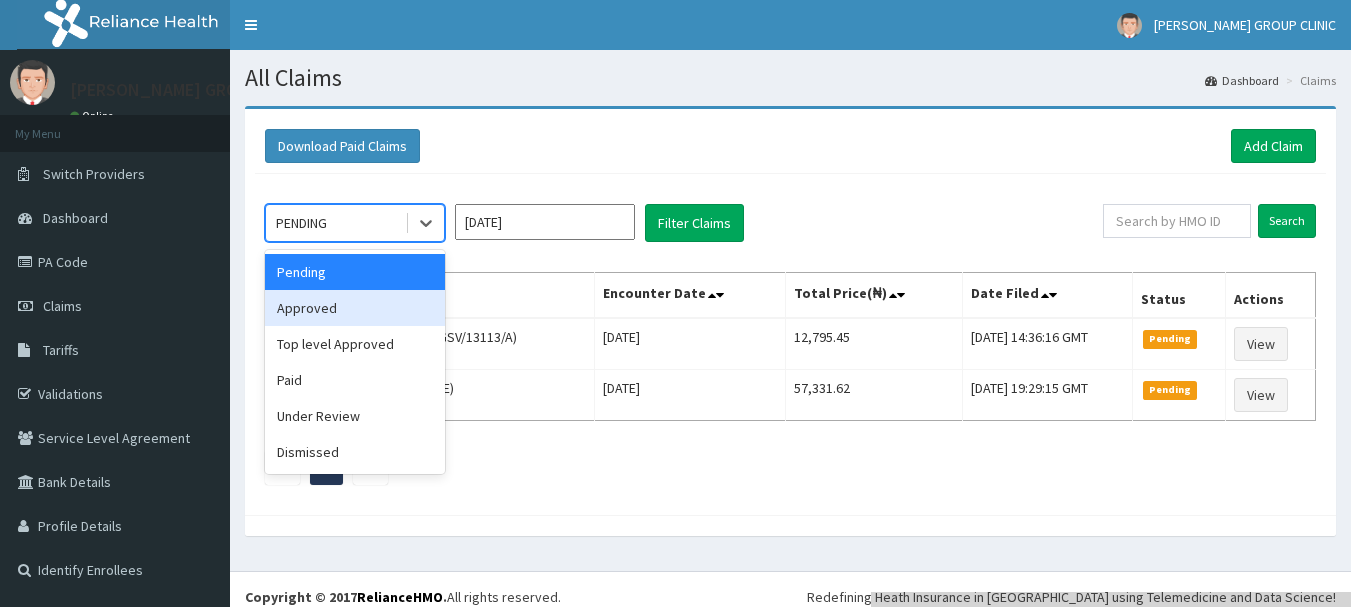scroll, scrollTop: 0, scrollLeft: 0, axis: both 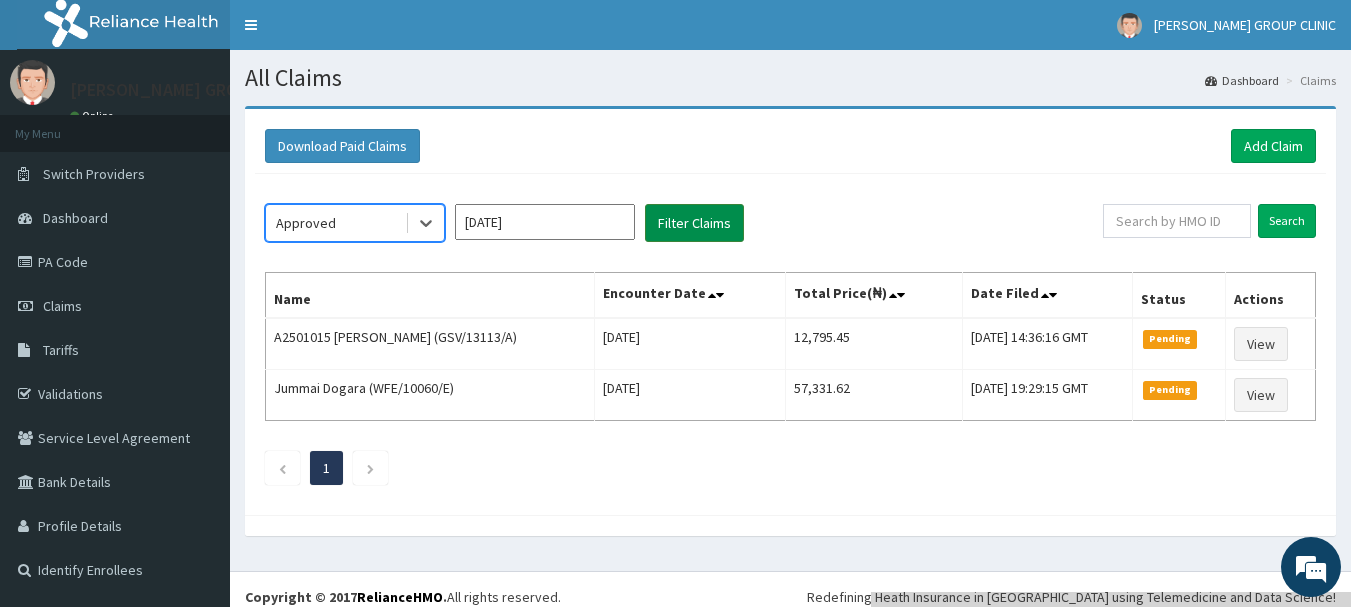 click on "Filter Claims" at bounding box center (694, 223) 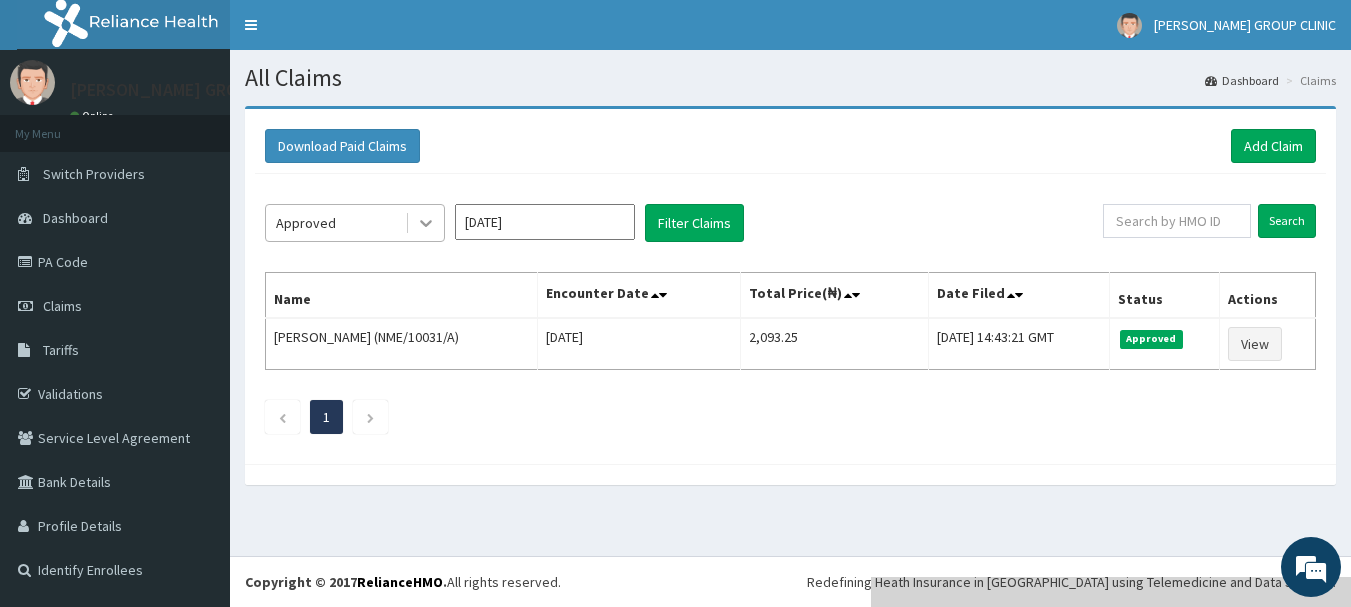 click at bounding box center (426, 223) 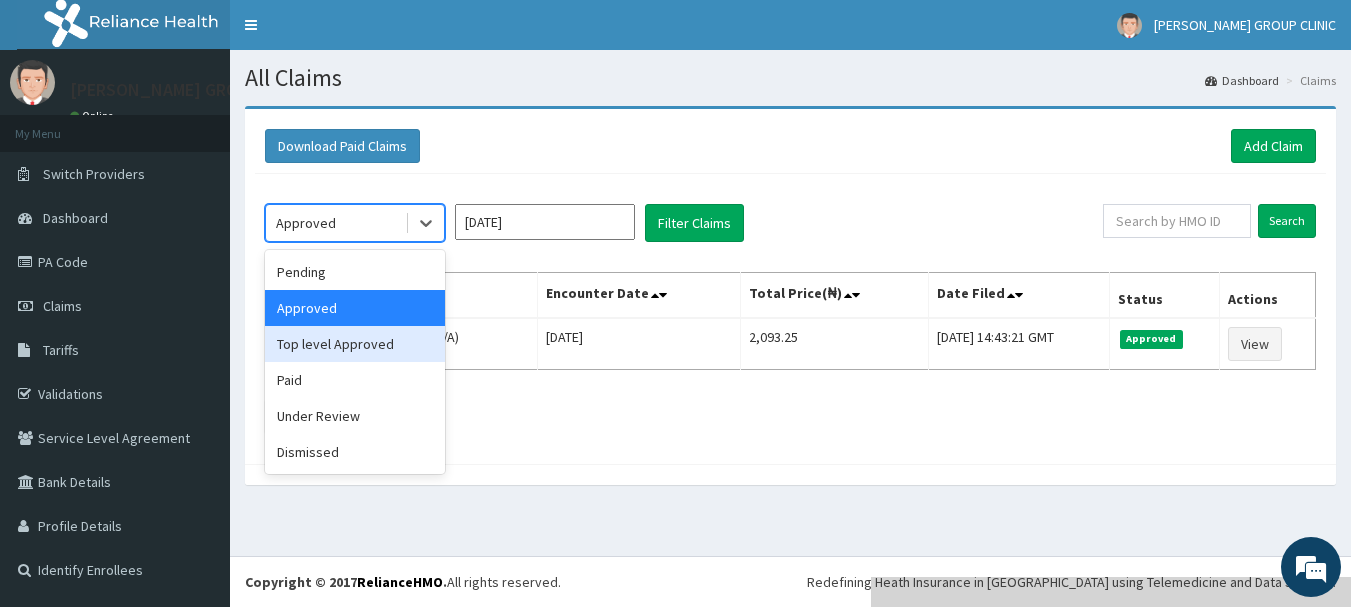 scroll, scrollTop: 0, scrollLeft: 0, axis: both 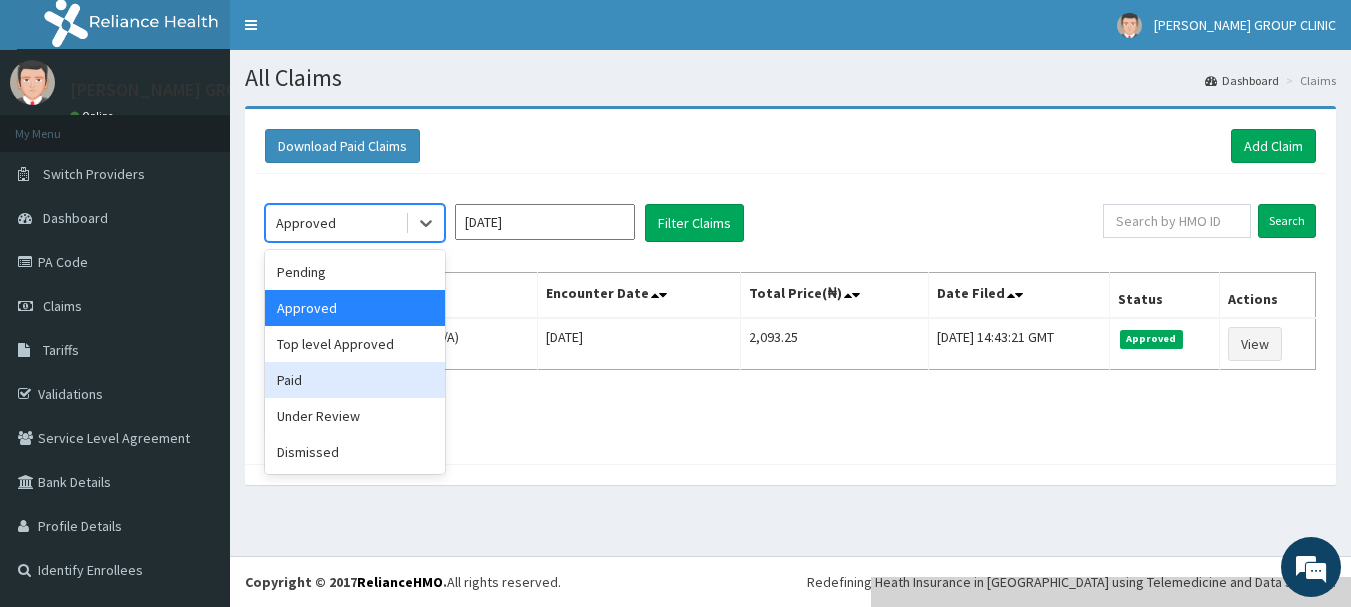 click on "Paid" at bounding box center [355, 380] 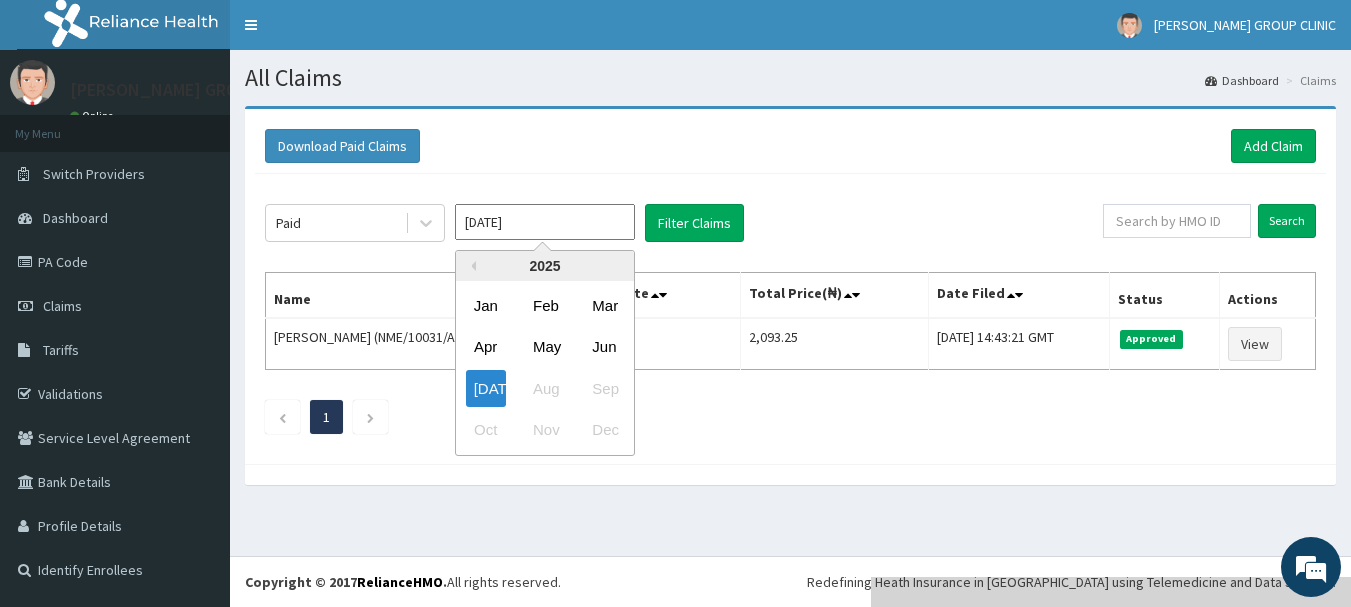 click on "Jul 2025" at bounding box center (545, 222) 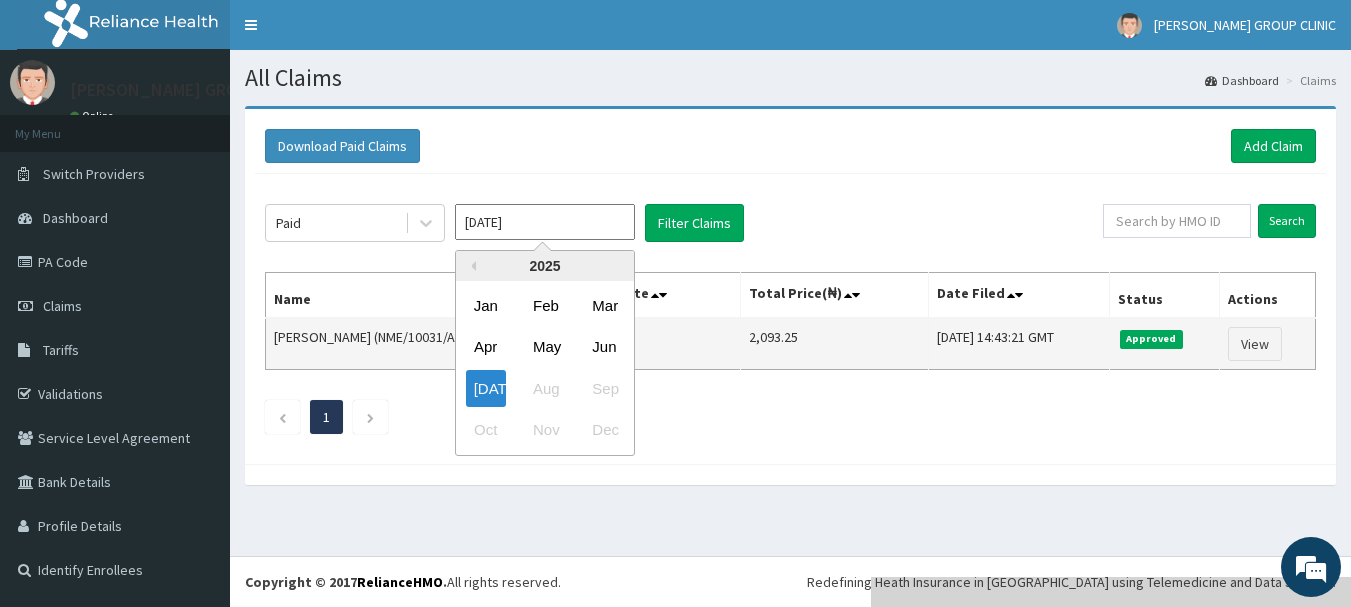 click on "Jun" at bounding box center (604, 347) 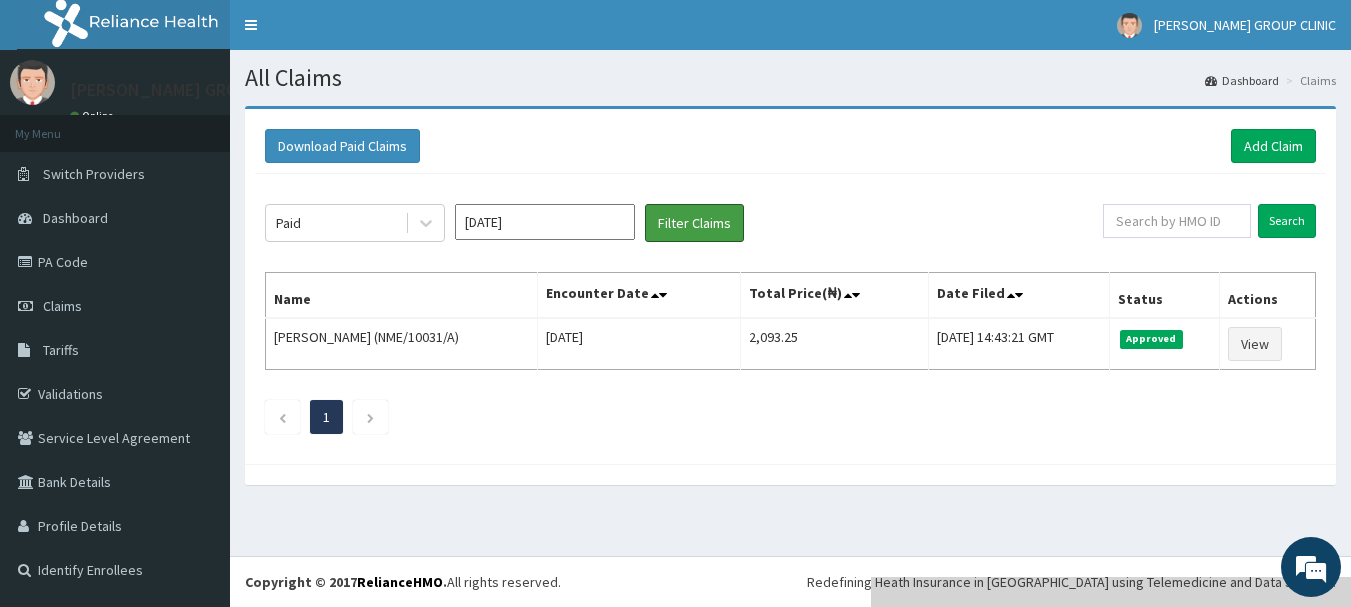 drag, startPoint x: 681, startPoint y: 225, endPoint x: 714, endPoint y: 112, distance: 117.72001 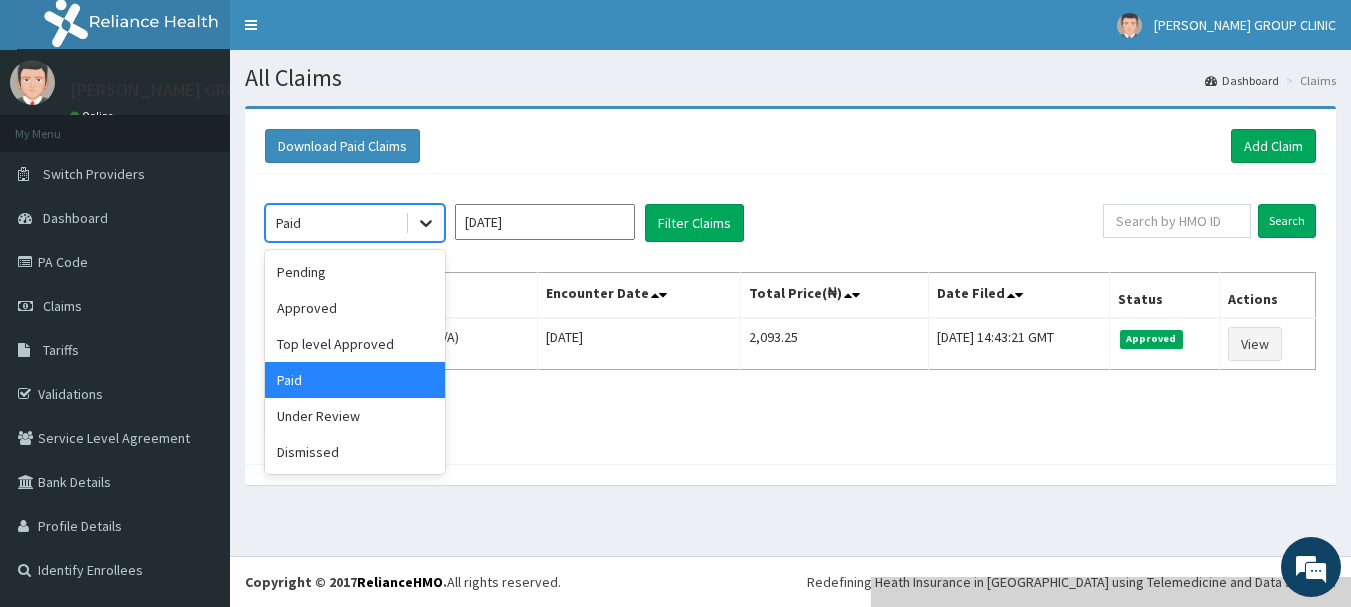 click 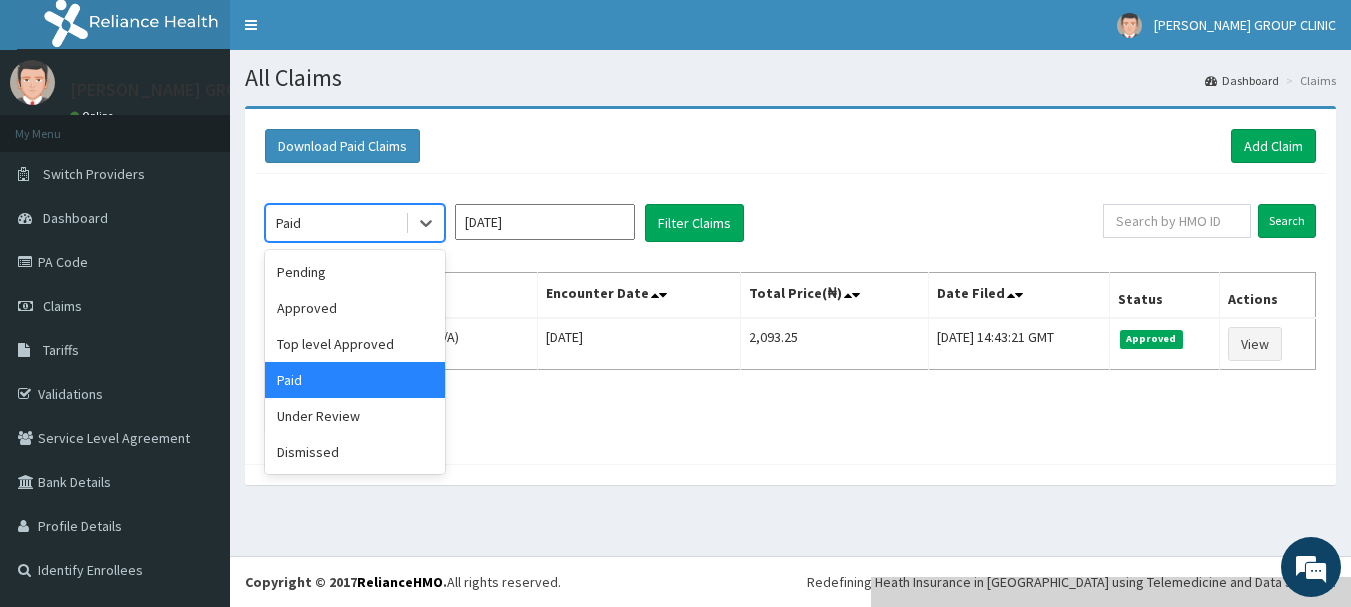 click on "Paid" at bounding box center (355, 380) 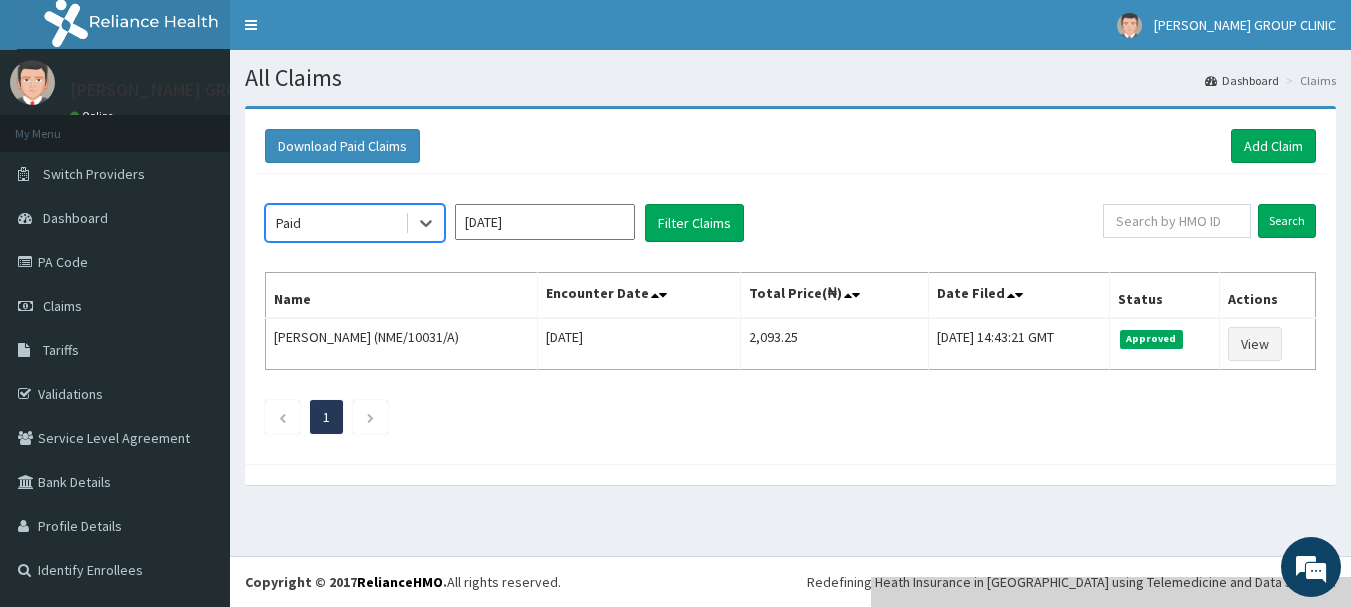 click on "Jun 2025" at bounding box center (545, 222) 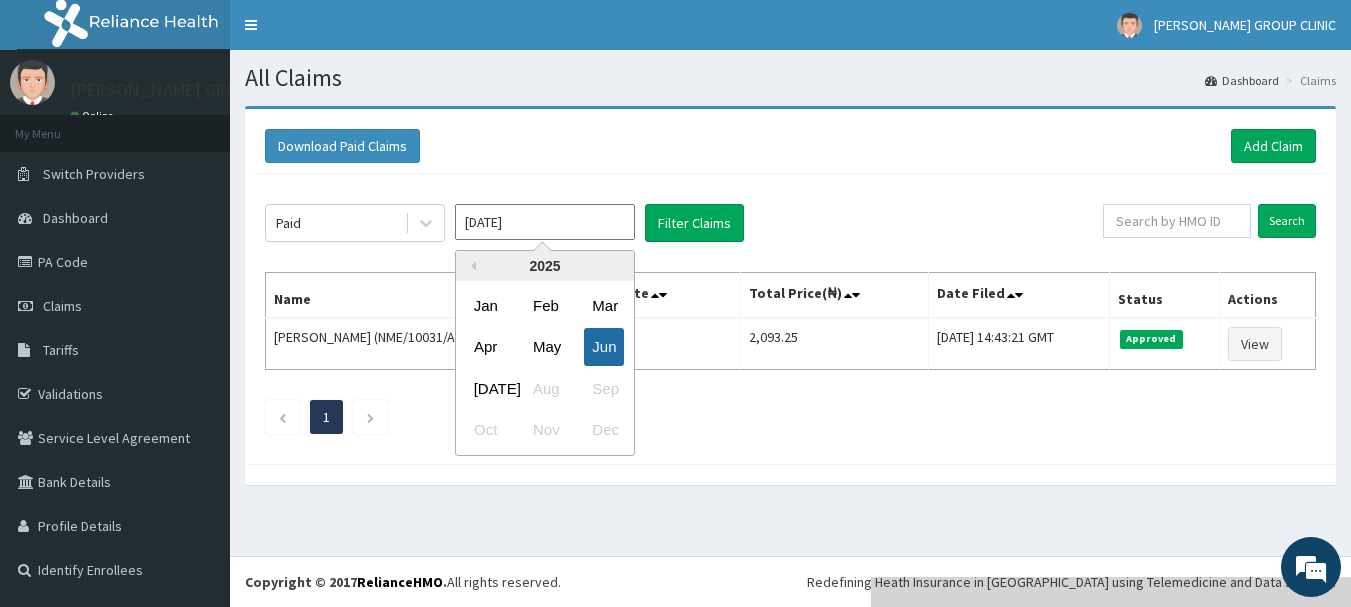 click on "Jun" at bounding box center [604, 347] 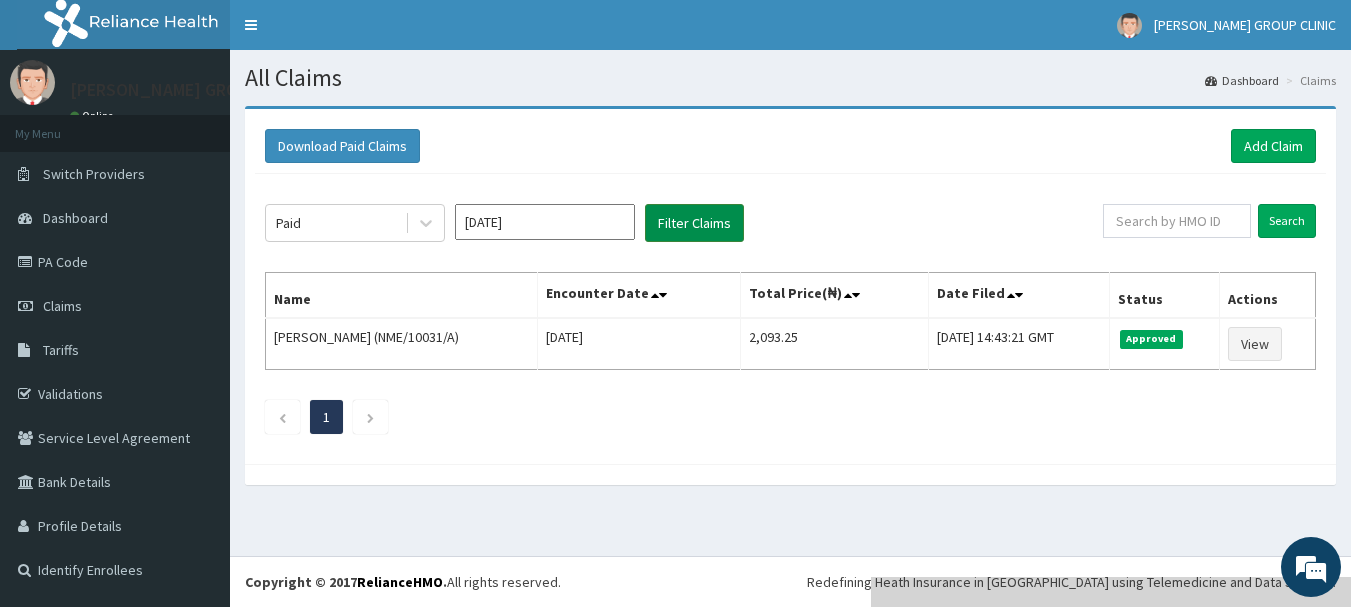 click on "Filter Claims" at bounding box center (694, 223) 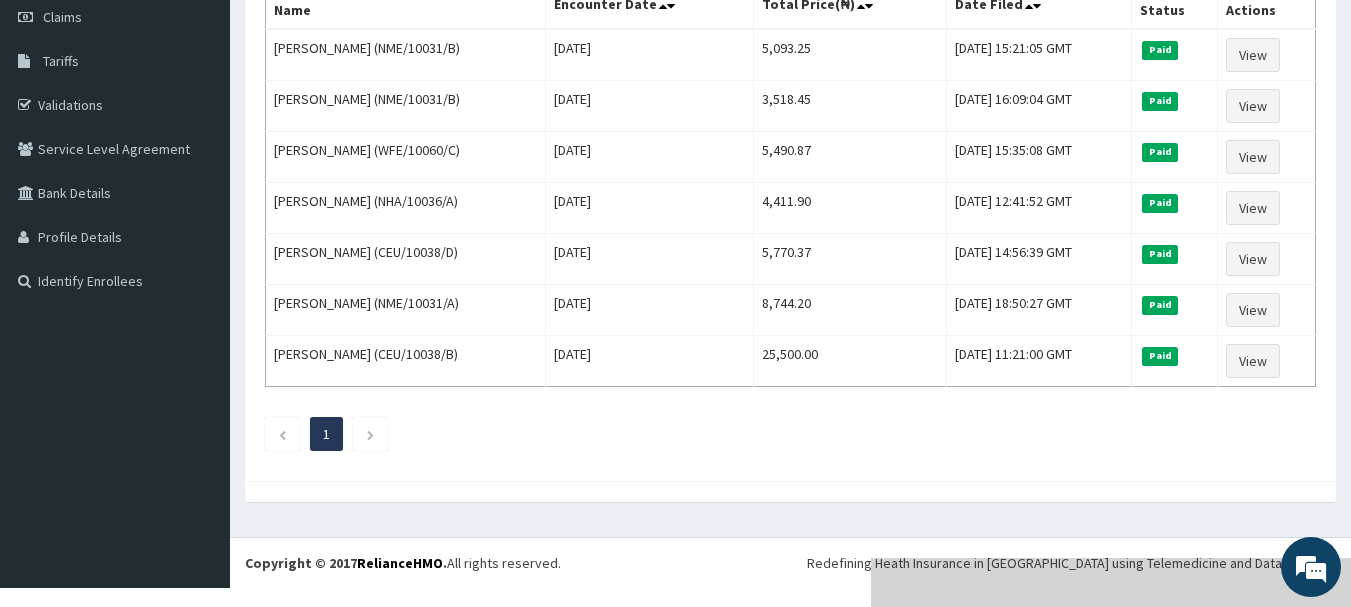 scroll, scrollTop: 290, scrollLeft: 0, axis: vertical 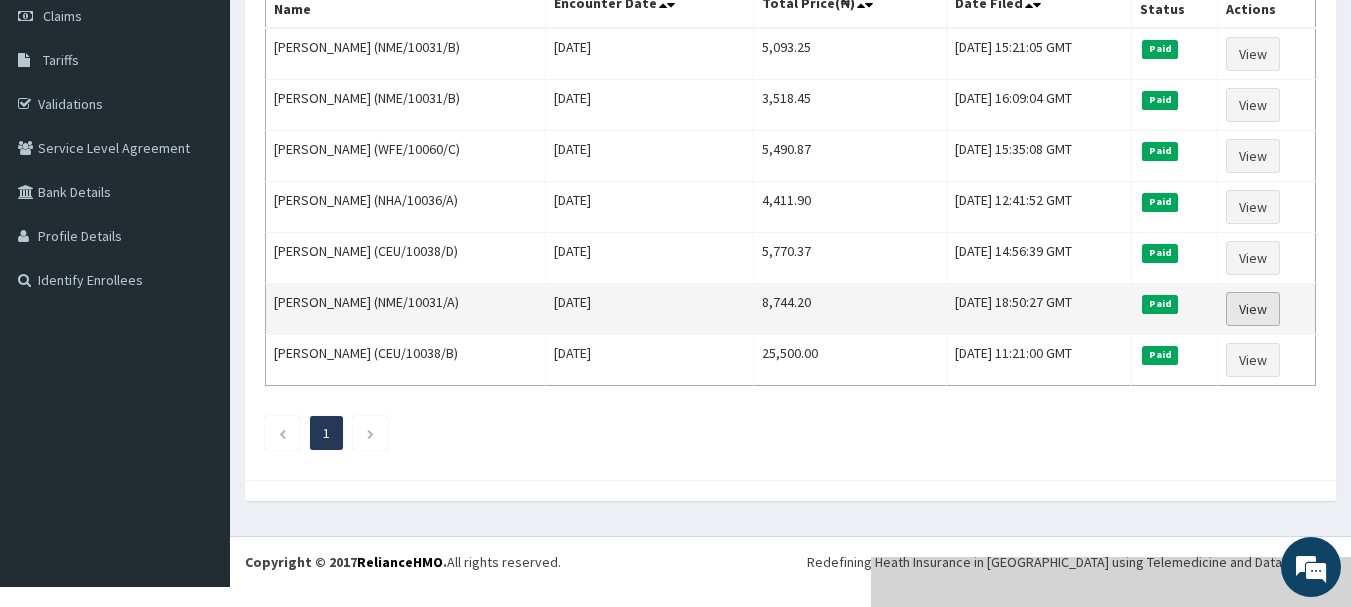 click on "View" at bounding box center [1253, 309] 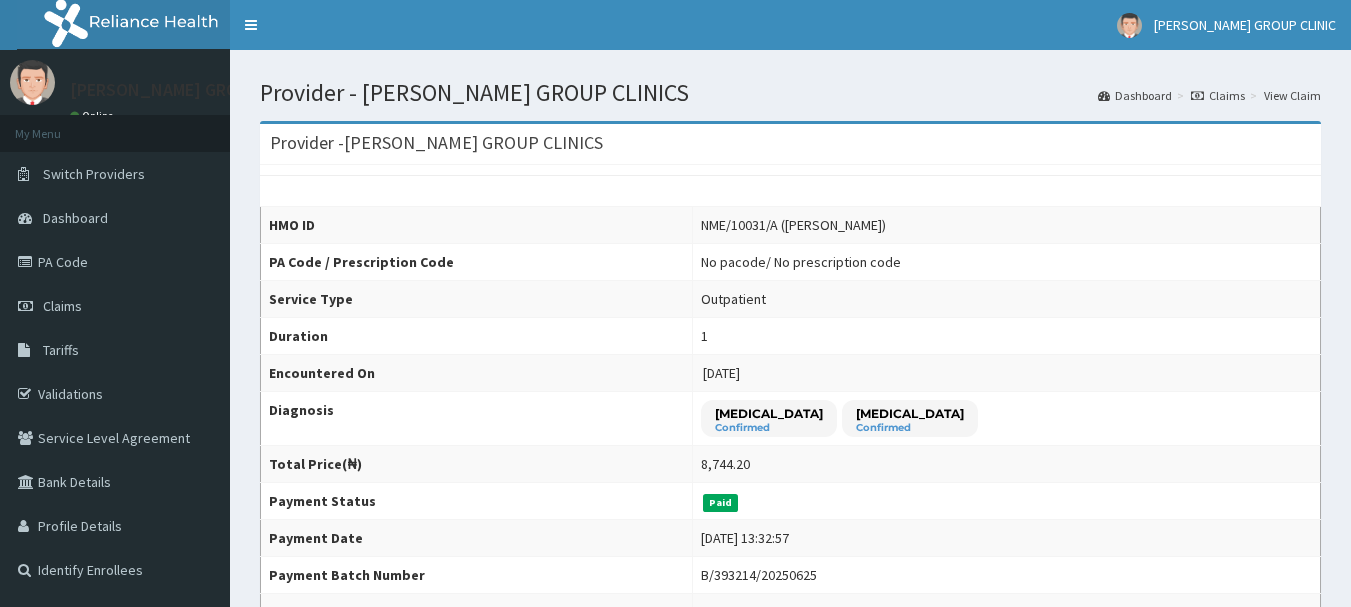 scroll, scrollTop: 0, scrollLeft: 0, axis: both 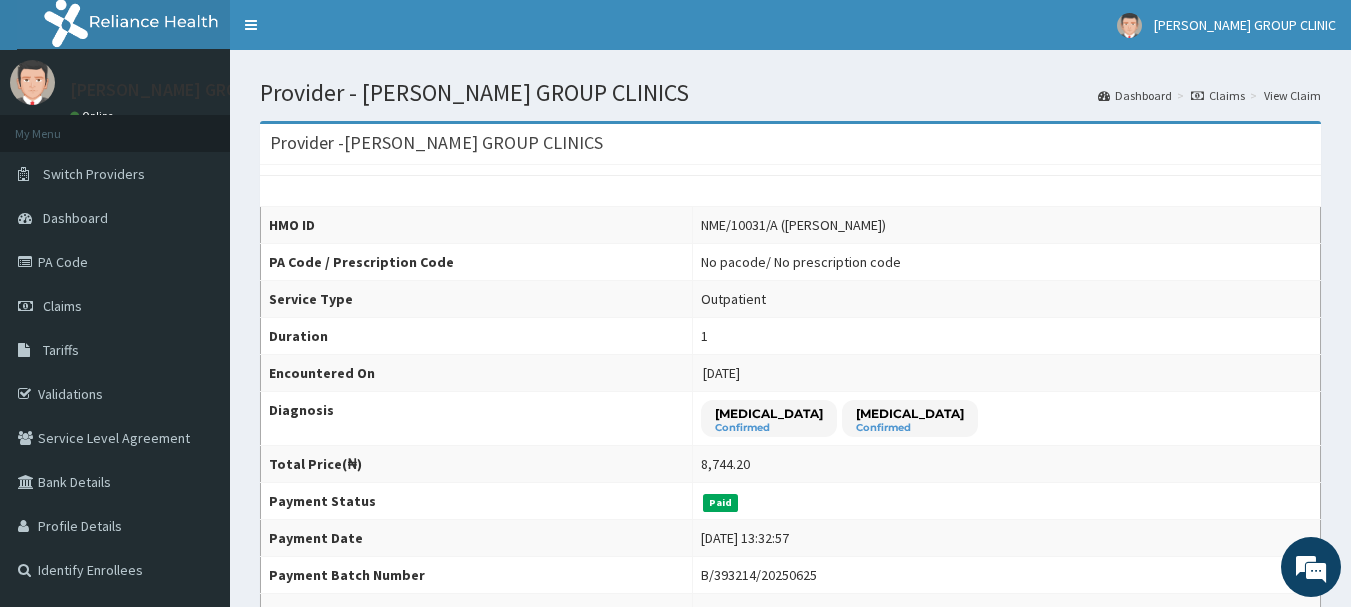 click on "Claims" at bounding box center [1218, 95] 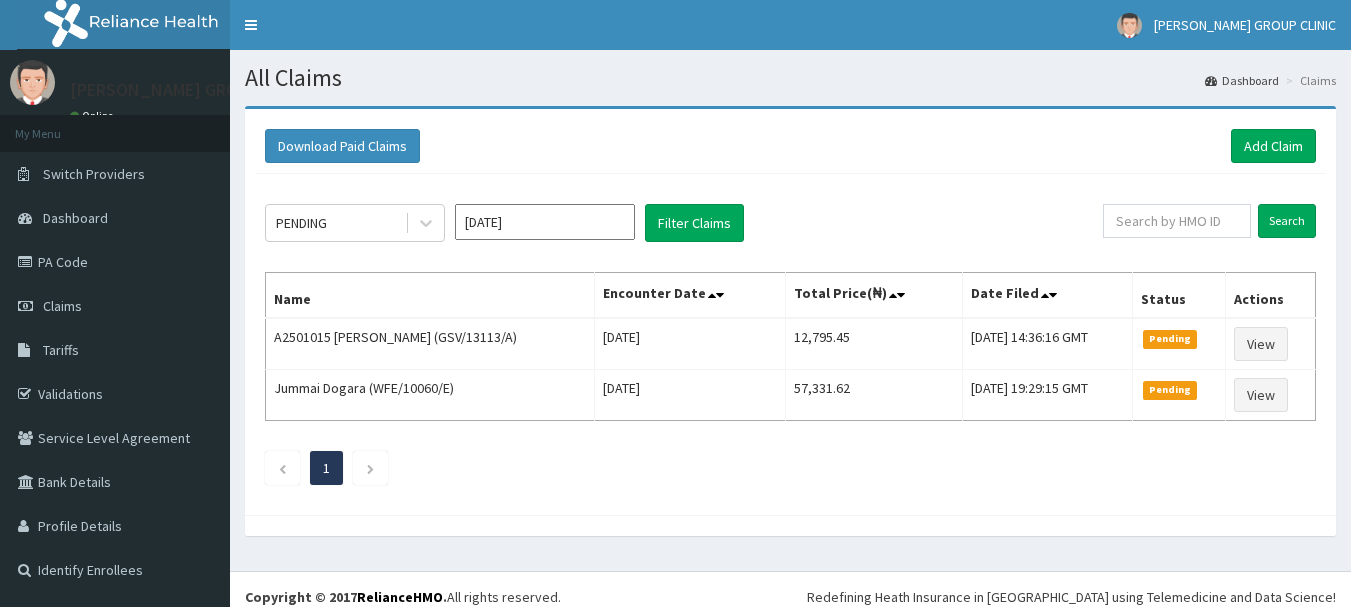scroll, scrollTop: 0, scrollLeft: 0, axis: both 